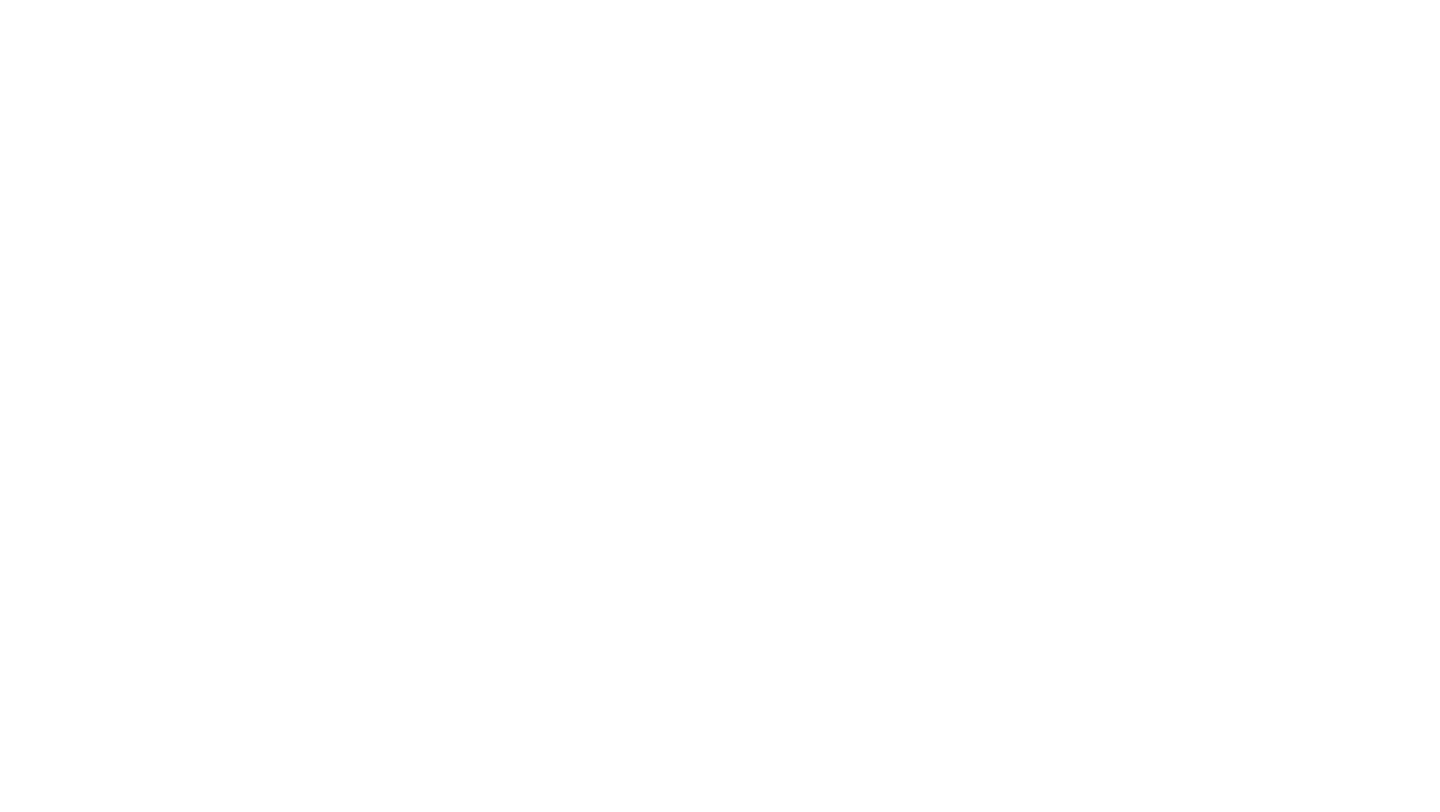 scroll, scrollTop: 0, scrollLeft: 0, axis: both 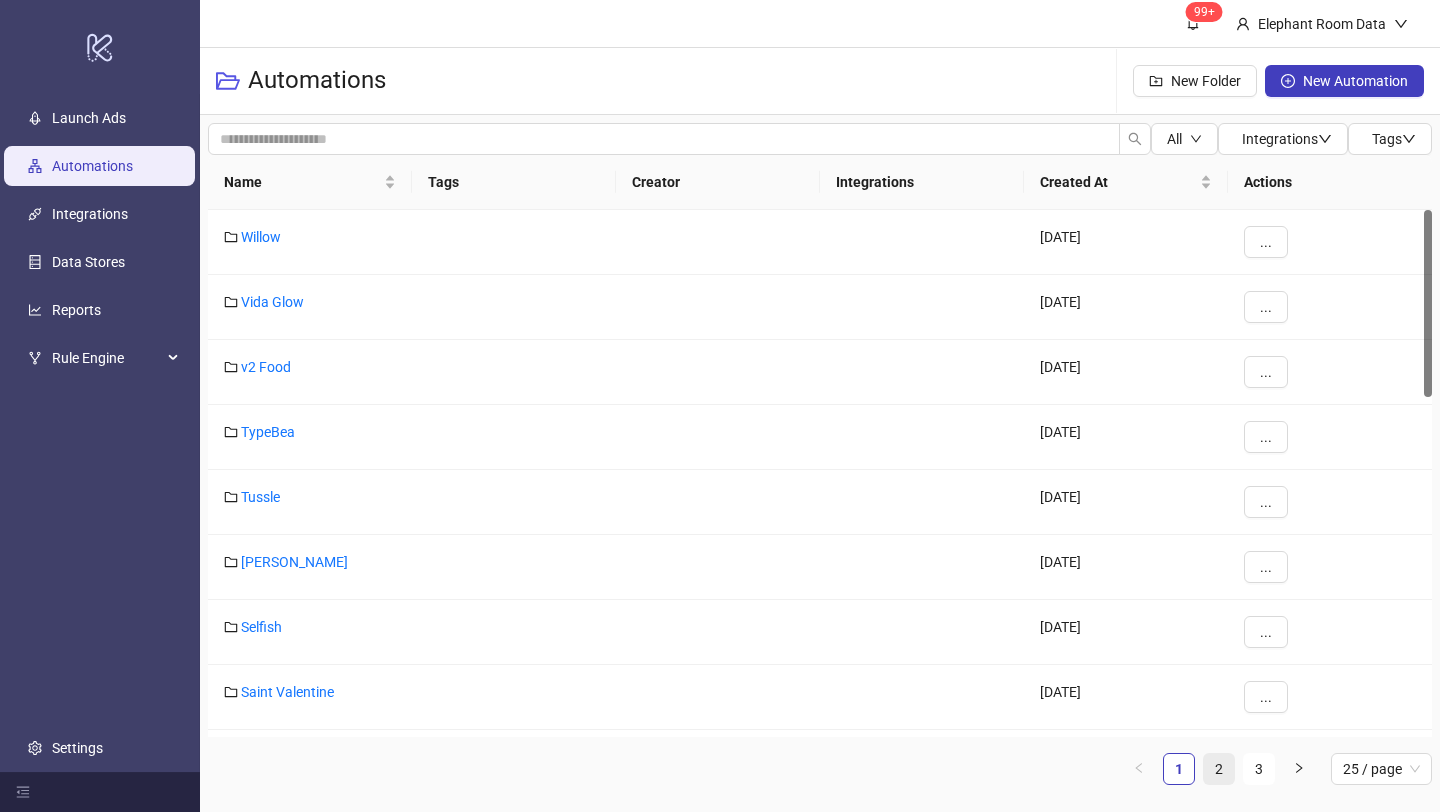 click on "2" at bounding box center [1219, 769] 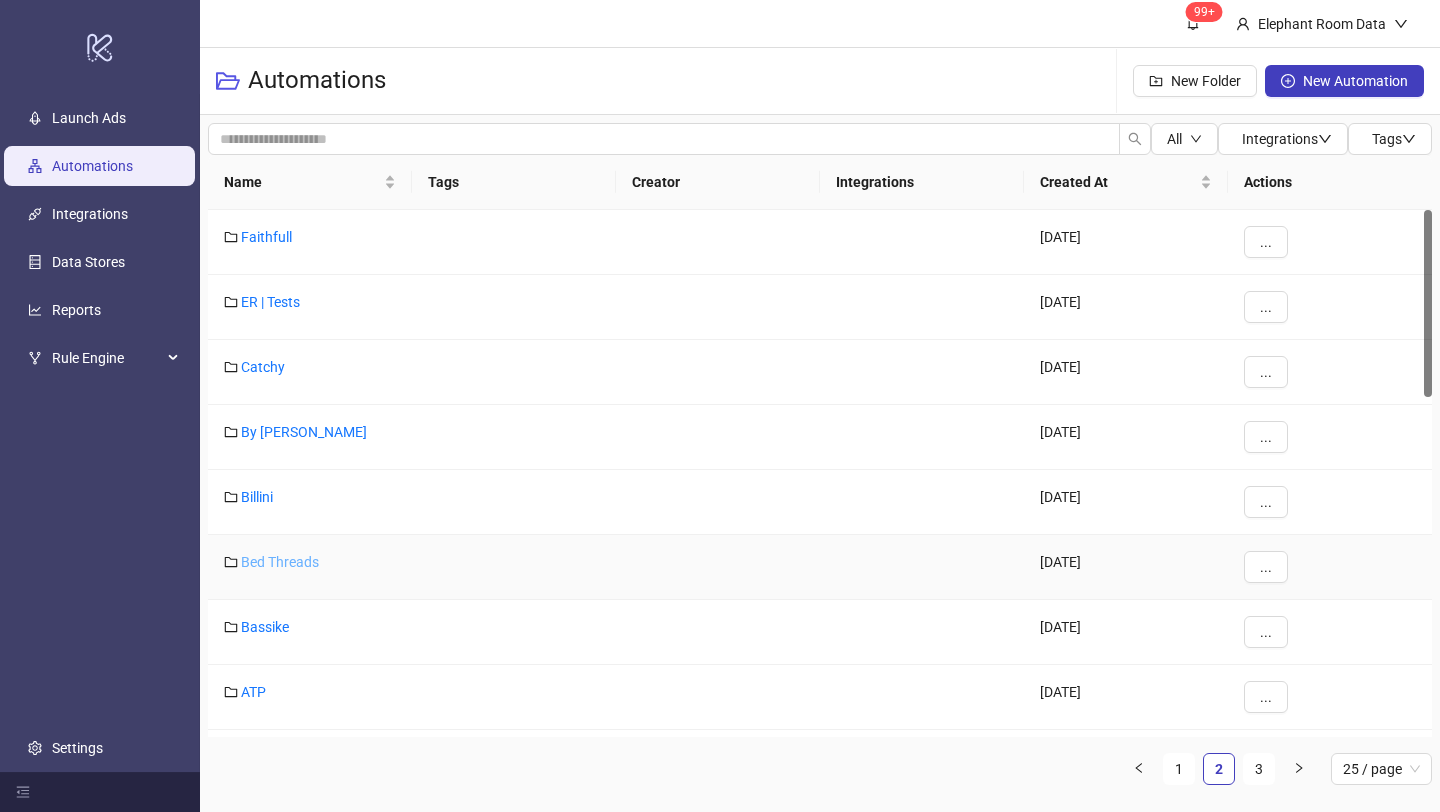 click on "Bed Threads" at bounding box center (280, 562) 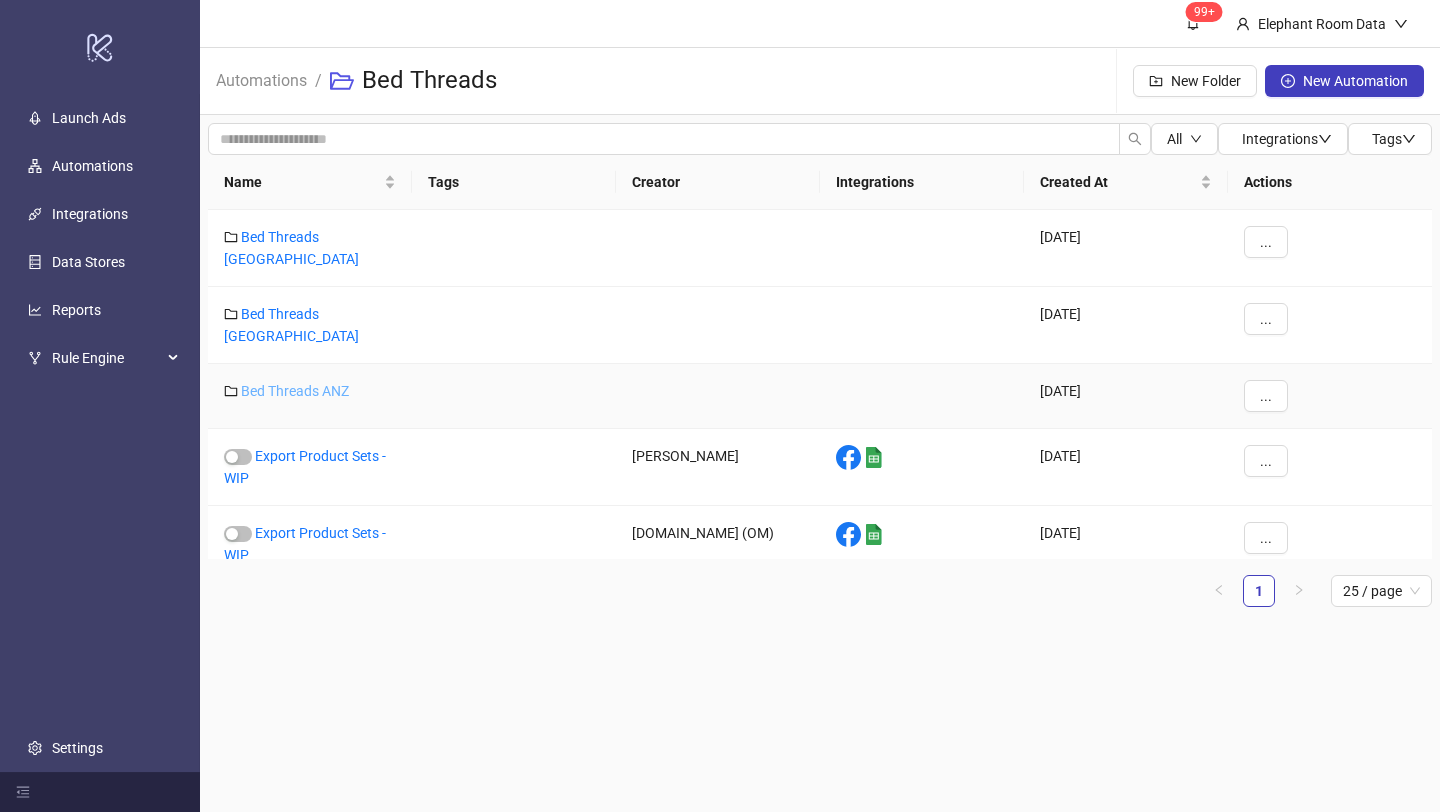 click on "Bed Threads ANZ" at bounding box center (295, 391) 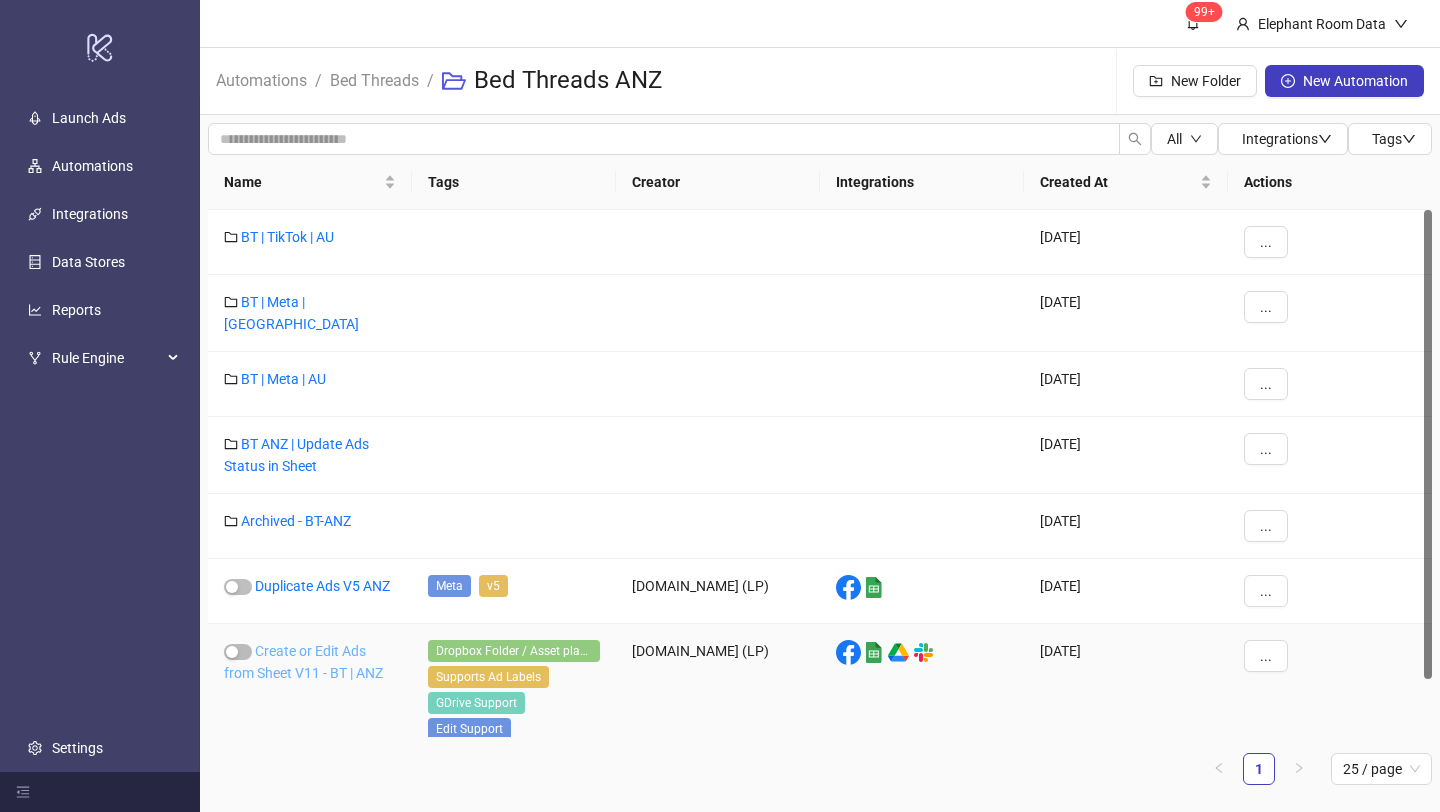 click on "Create or Edit Ads from Sheet V11 - BT | ANZ" at bounding box center (303, 662) 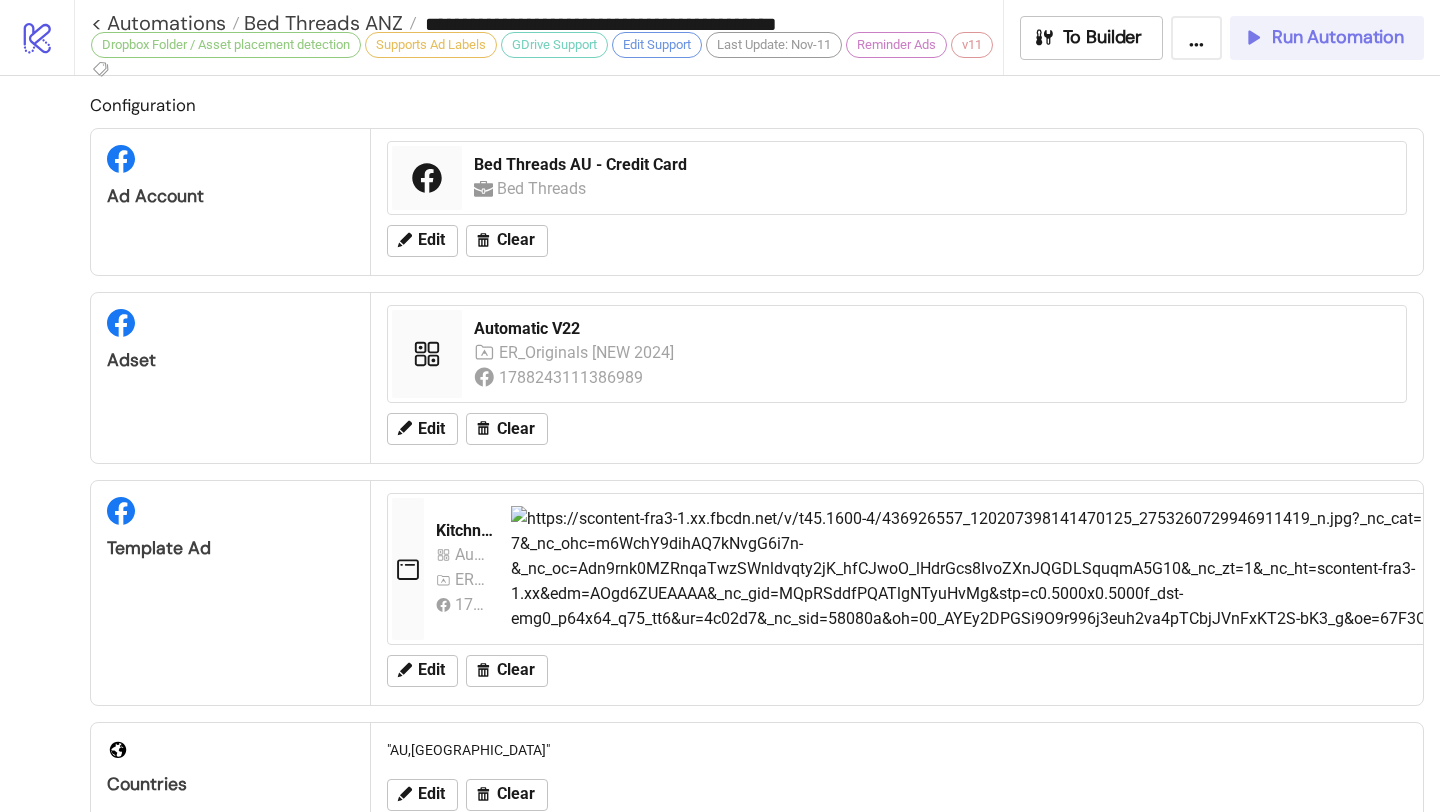 click on "Run Automation" at bounding box center [1327, 38] 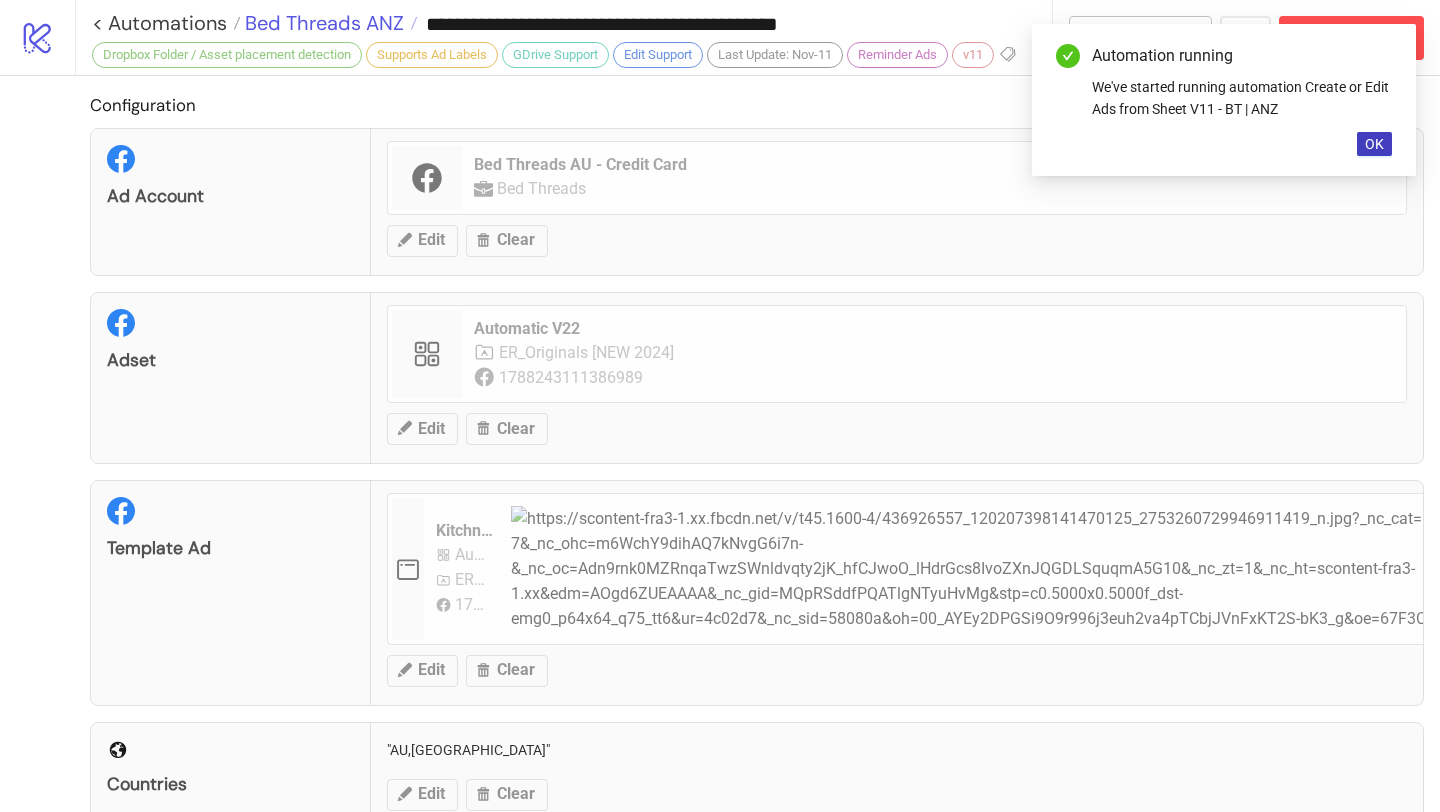 click on "Bed Threads ANZ" at bounding box center [322, 23] 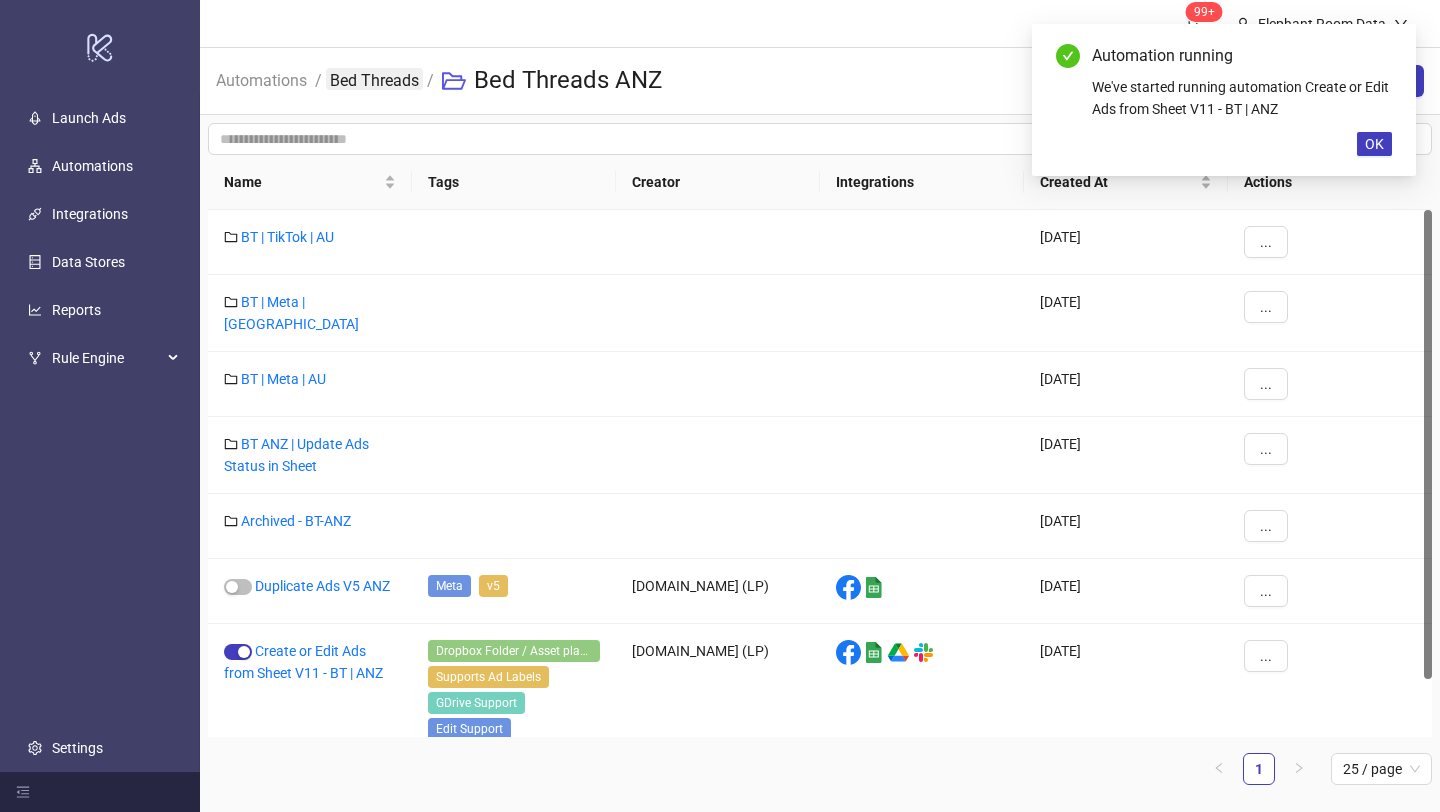 click on "Bed Threads" at bounding box center [374, 79] 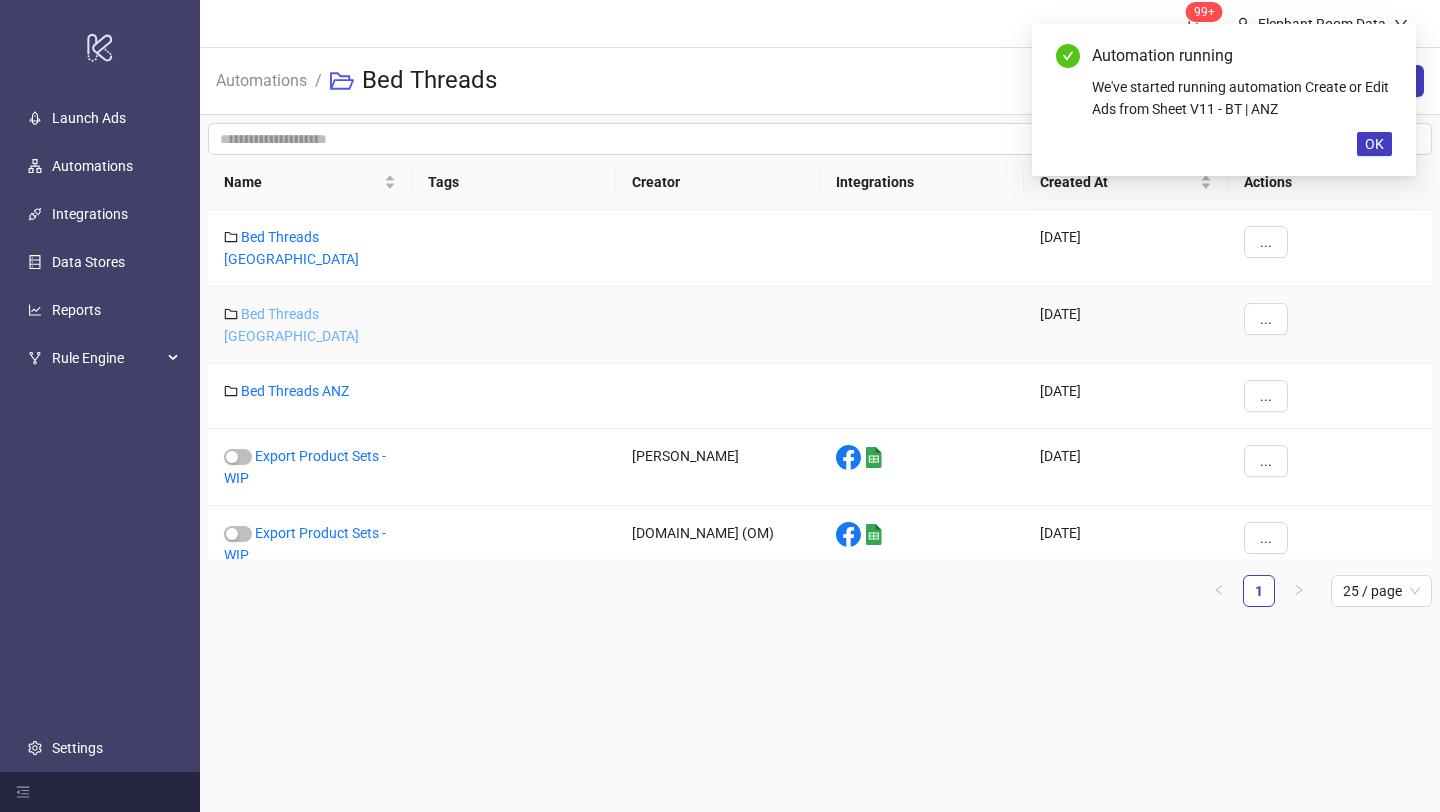 click on "Bed Threads UK" at bounding box center (291, 325) 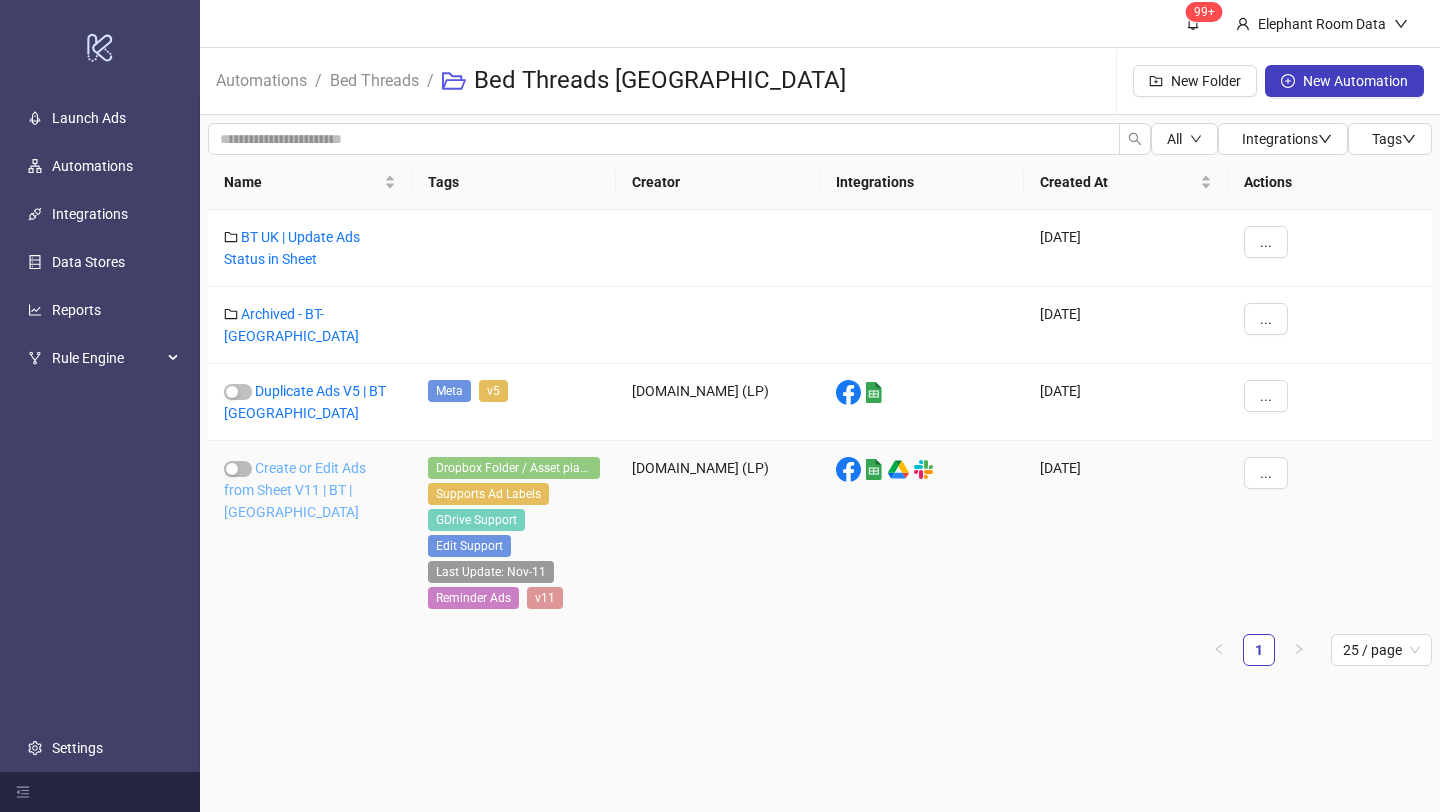 click on "Create or Edit Ads from Sheet V11  |  BT | UK" at bounding box center [295, 490] 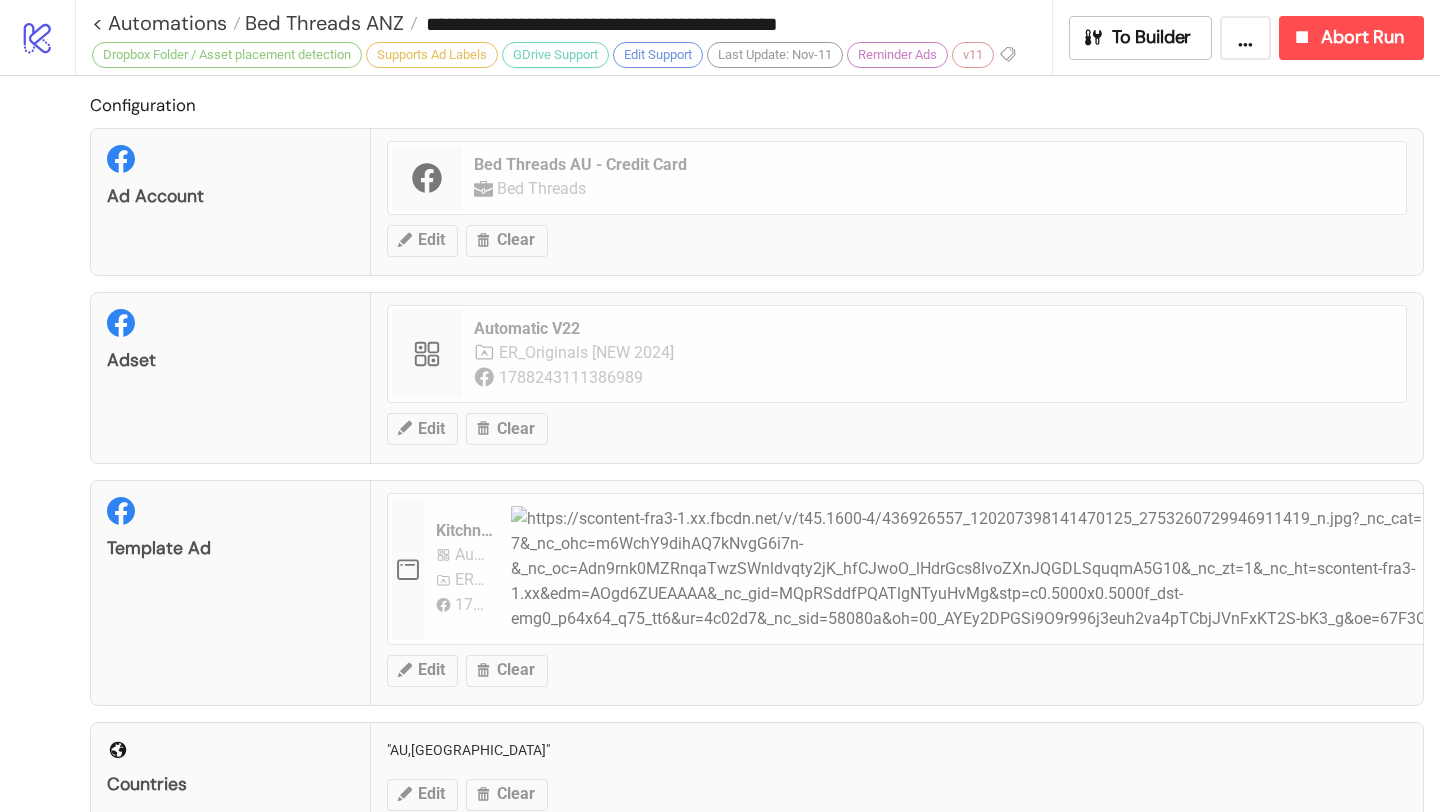 type on "**********" 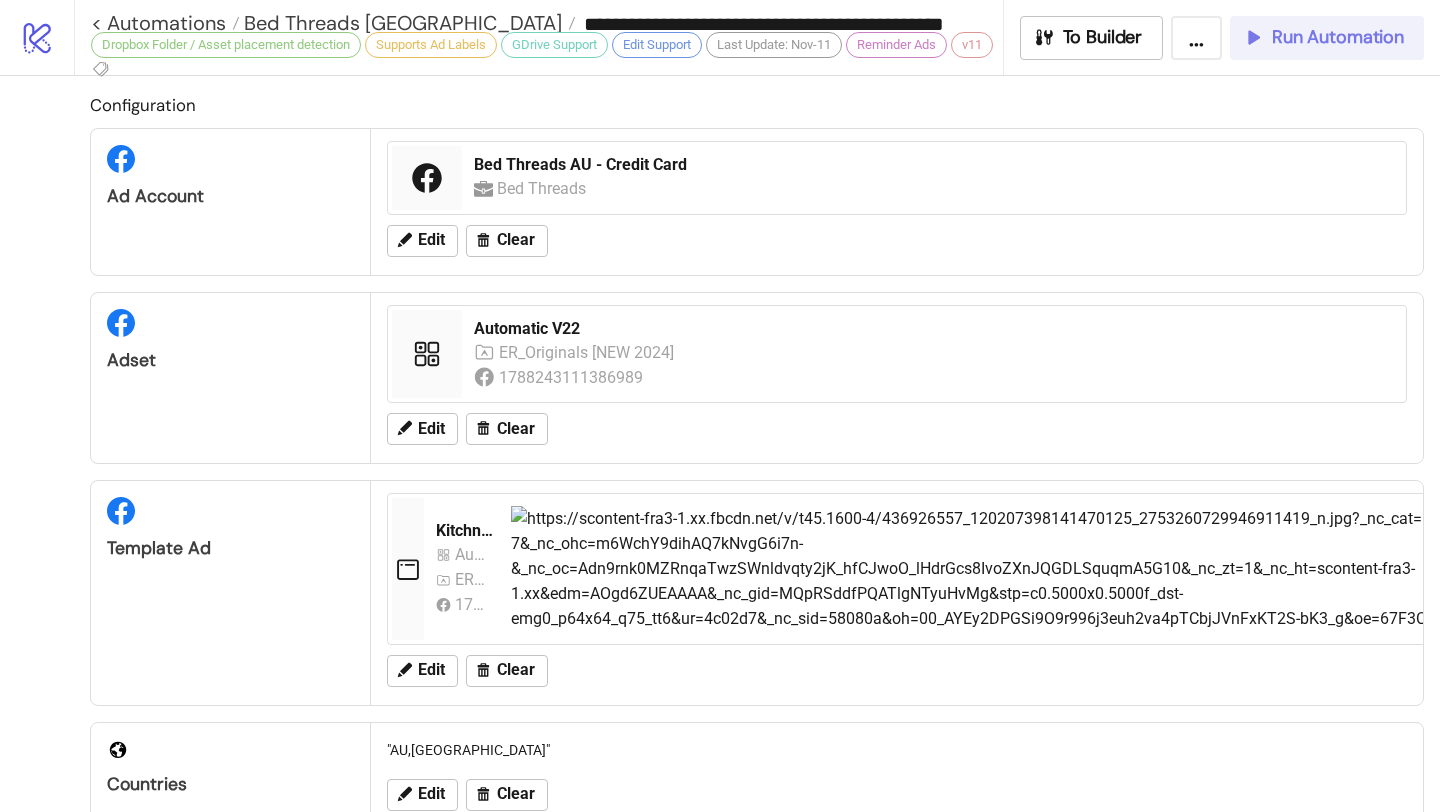 click on "Run Automation" at bounding box center (1327, 38) 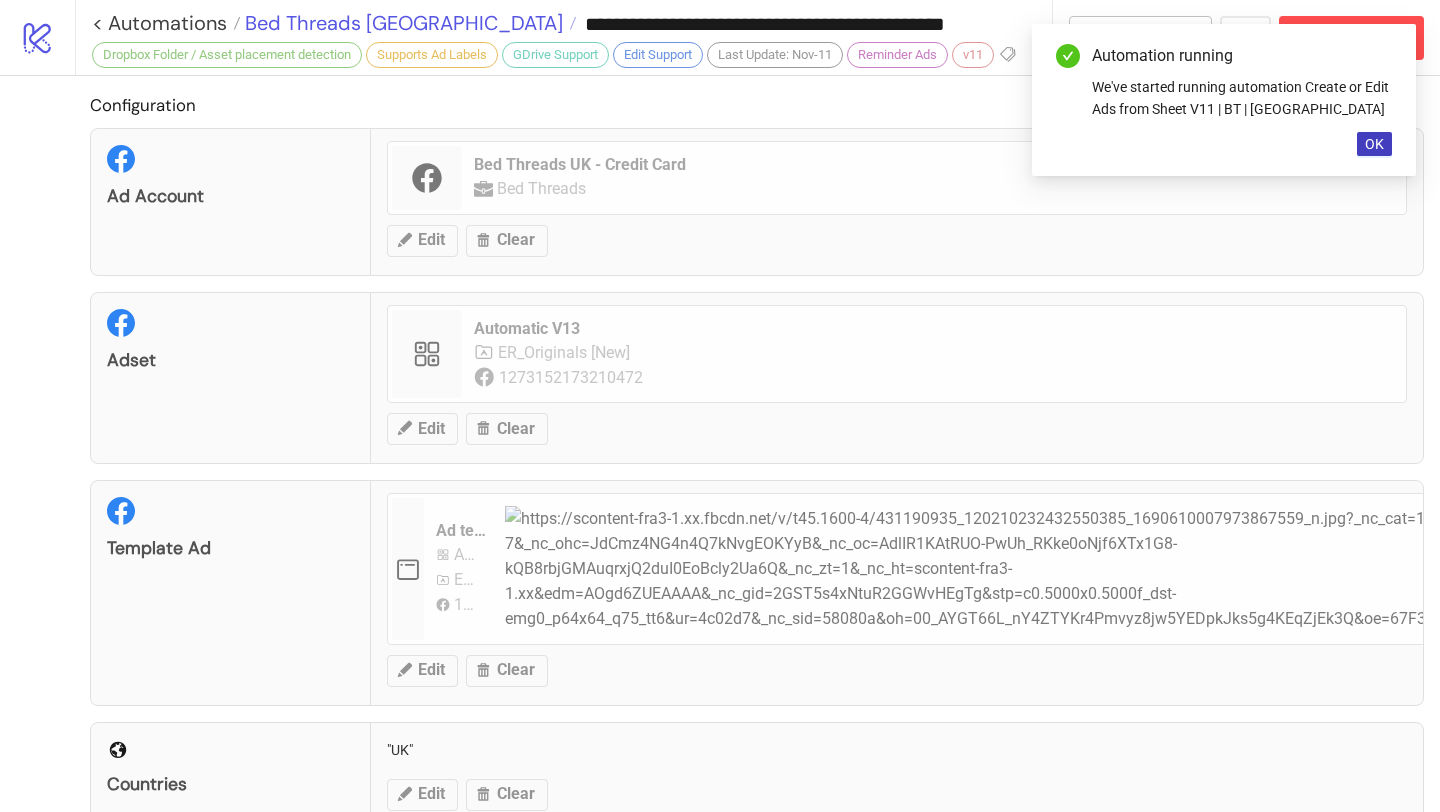 click on "Bed Threads UK" at bounding box center (401, 23) 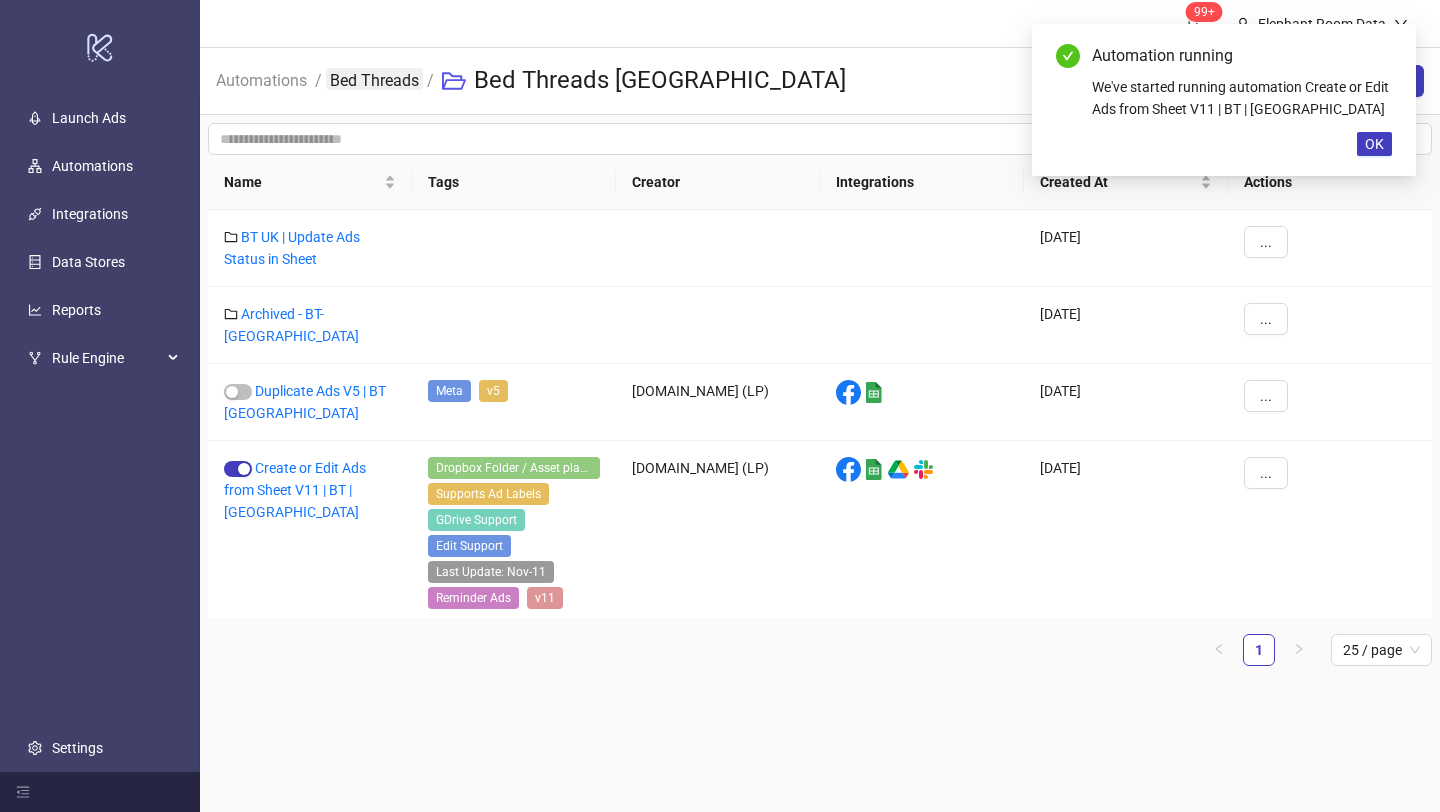 click on "Bed Threads" at bounding box center [374, 79] 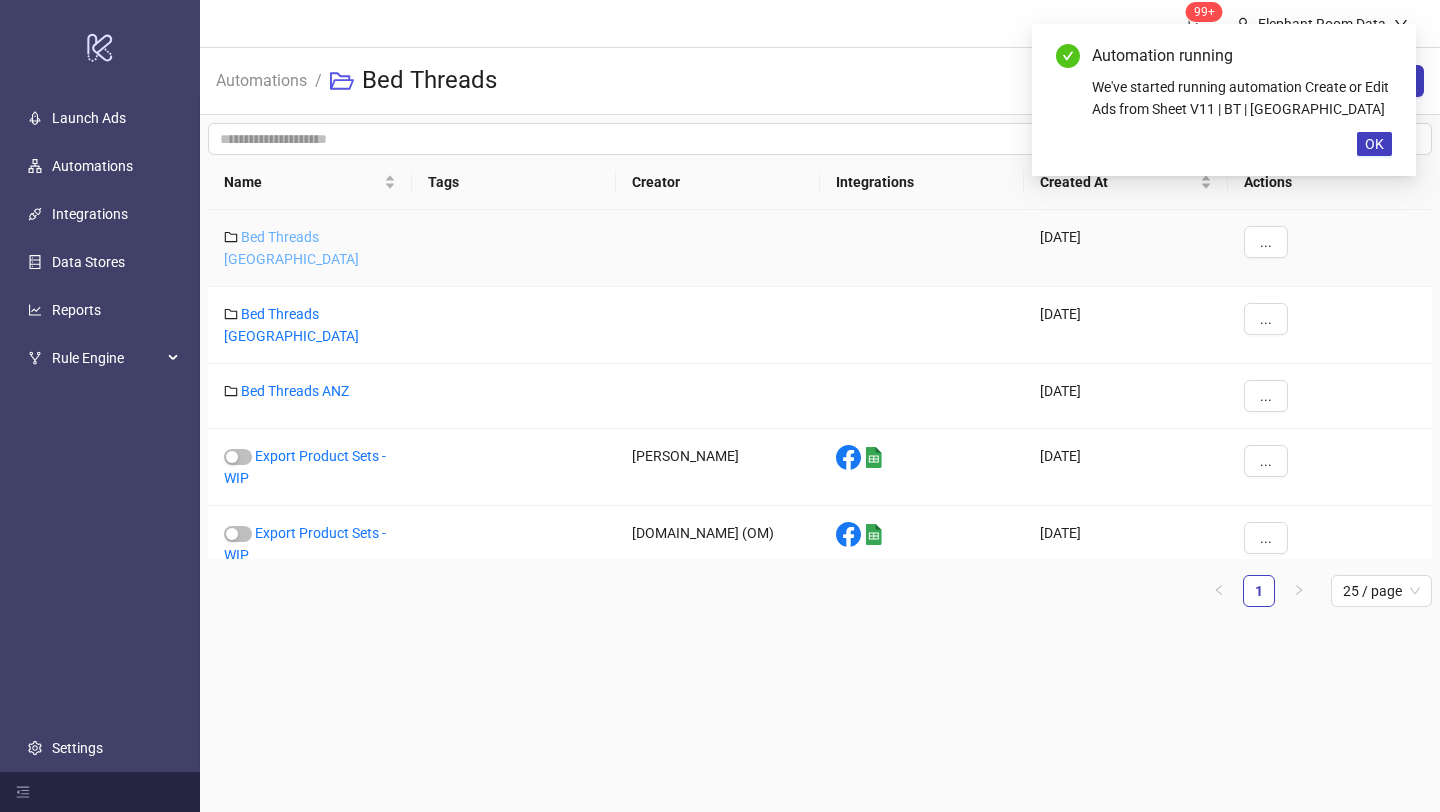 click on "Bed Threads [GEOGRAPHIC_DATA]" at bounding box center [291, 248] 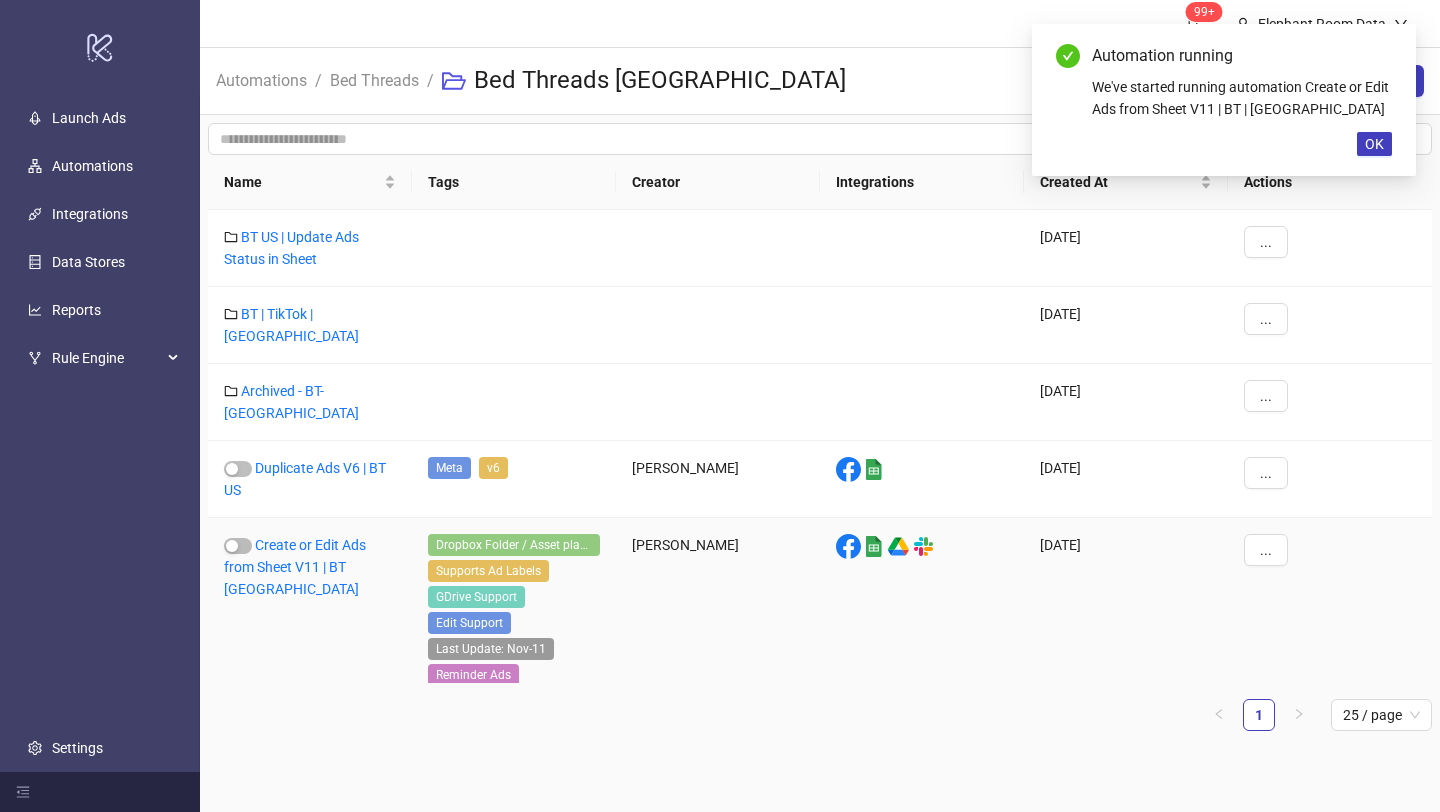 click on "Create or Edit Ads from Sheet V11 | BT US" at bounding box center [310, 612] 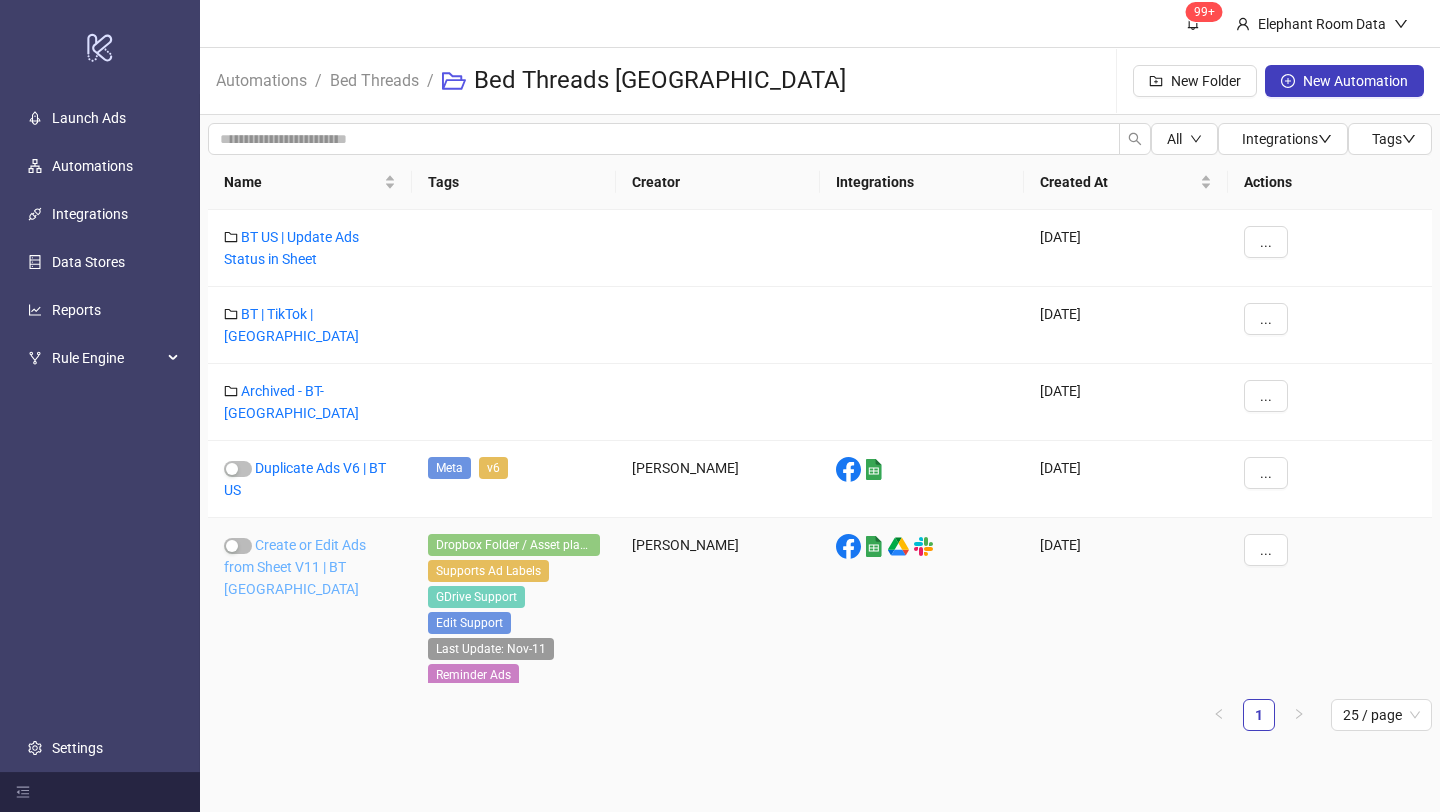 click on "Create or Edit Ads from Sheet V11 | BT US" at bounding box center [295, 567] 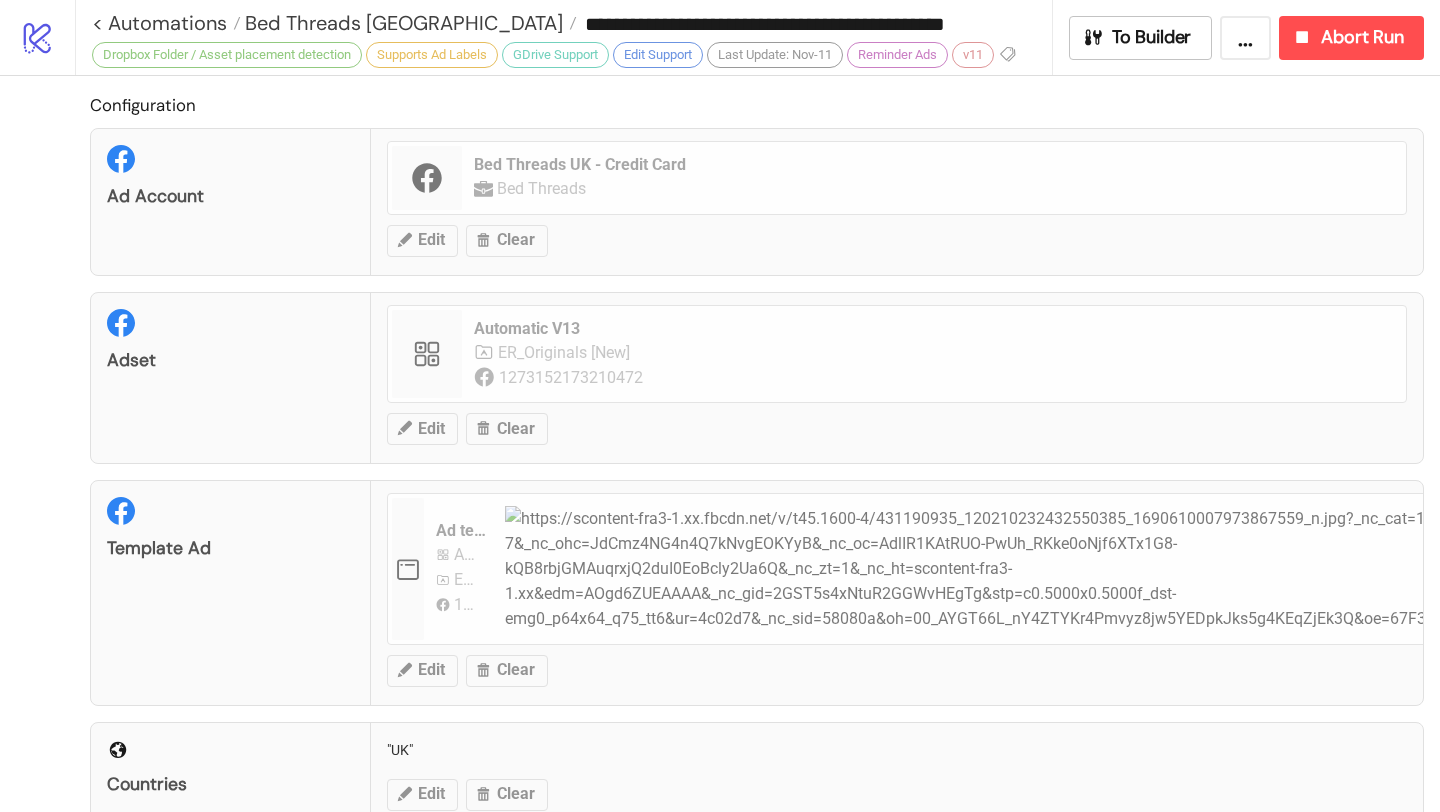 type on "**********" 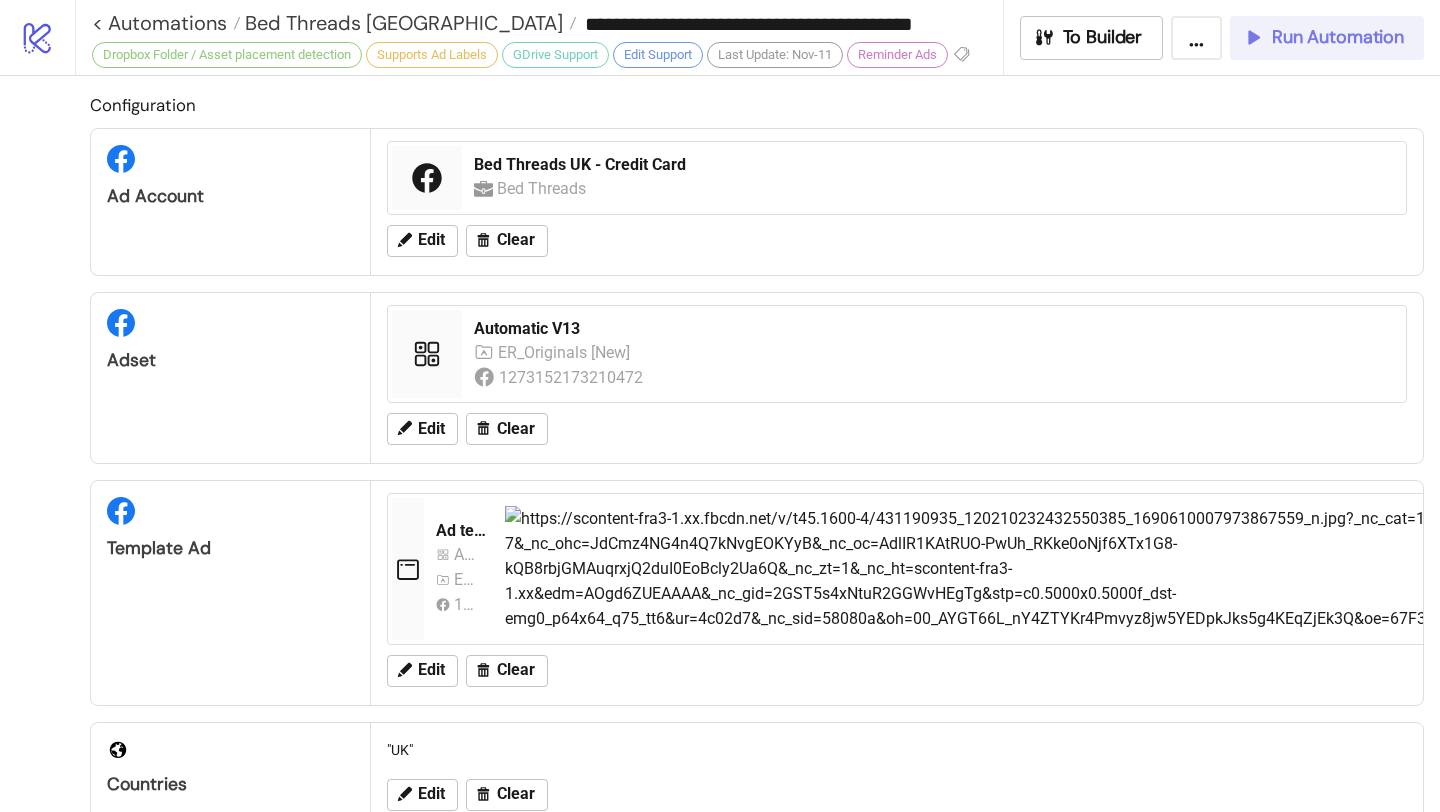 click on "Run Automation" at bounding box center (1338, 37) 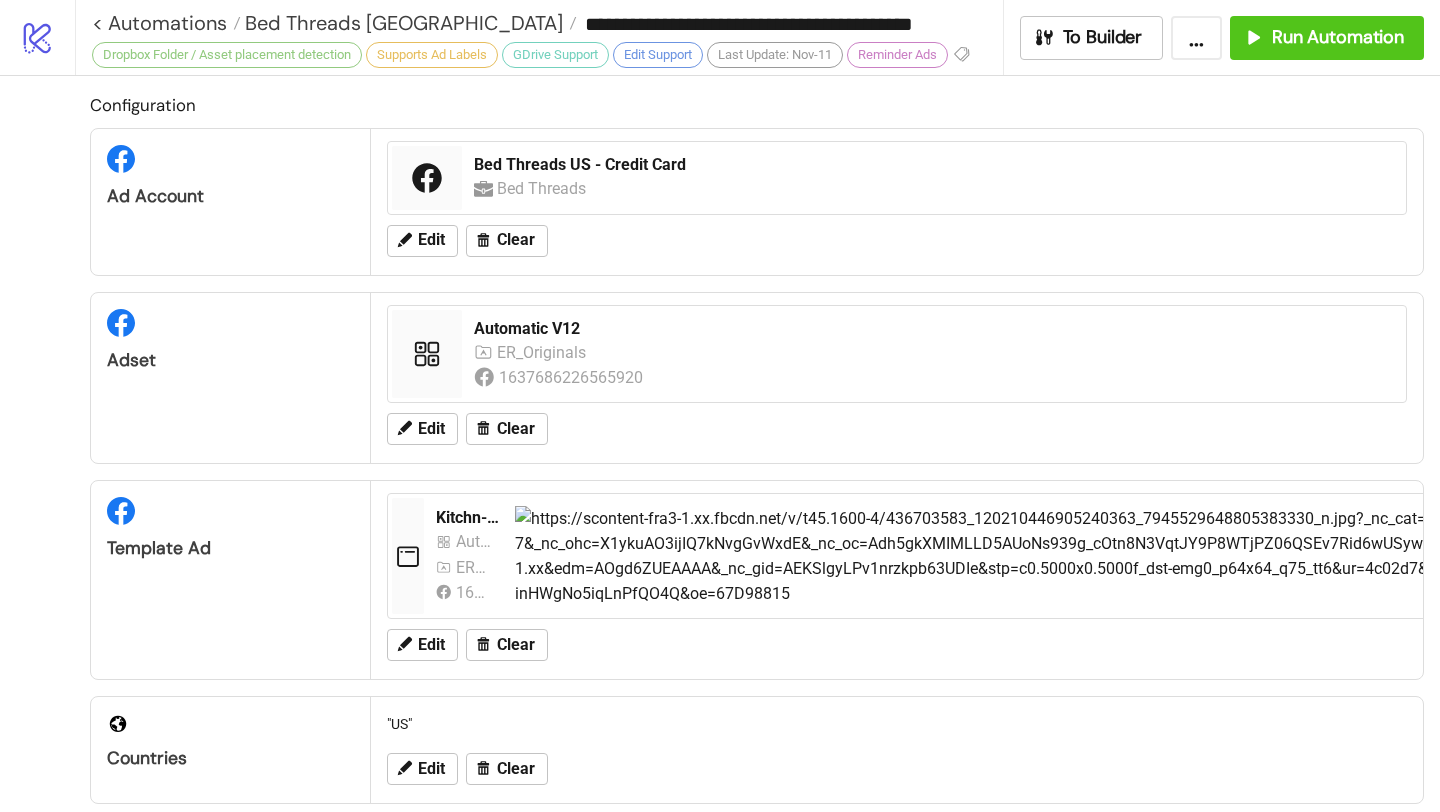 scroll, scrollTop: 961, scrollLeft: 0, axis: vertical 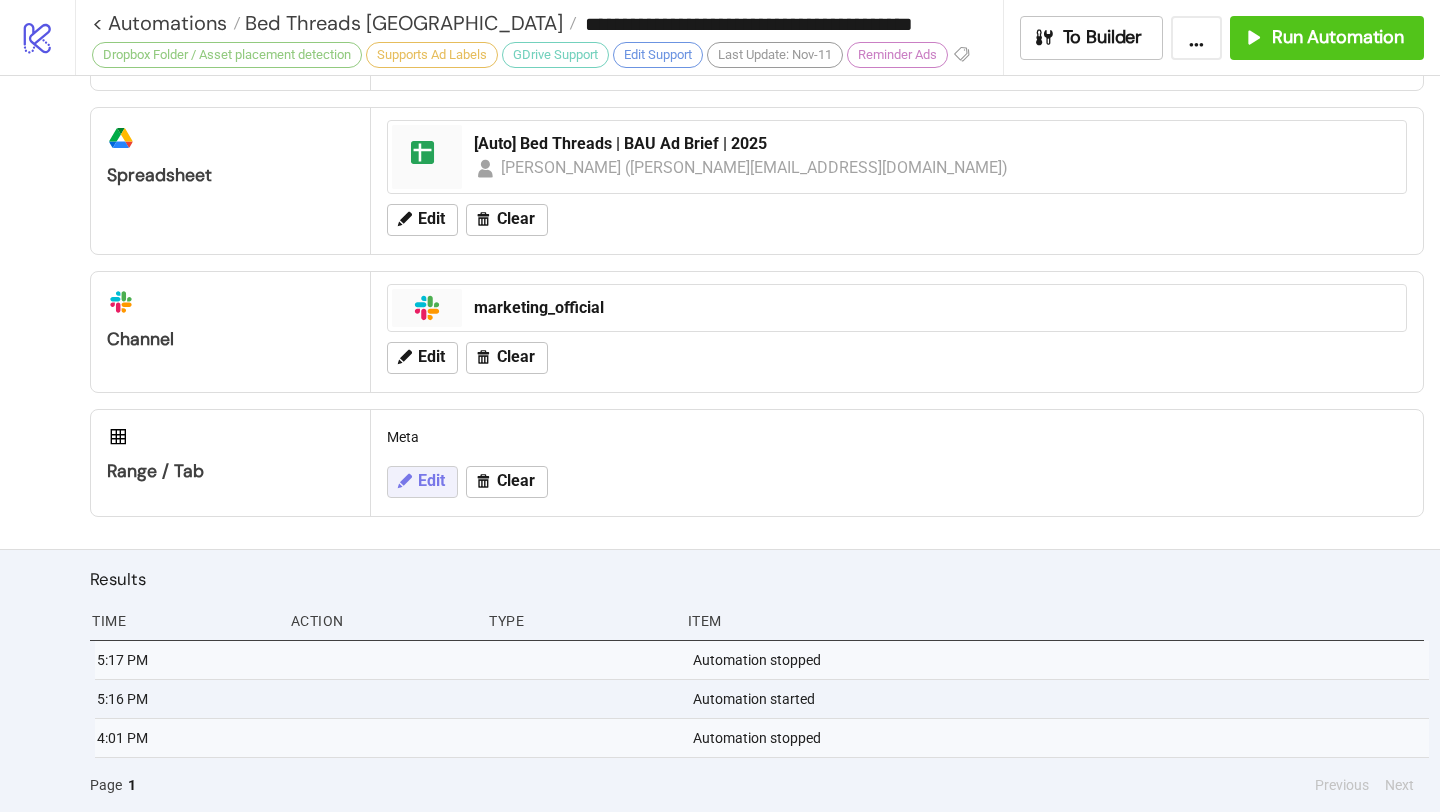 click on "Edit" at bounding box center (431, 481) 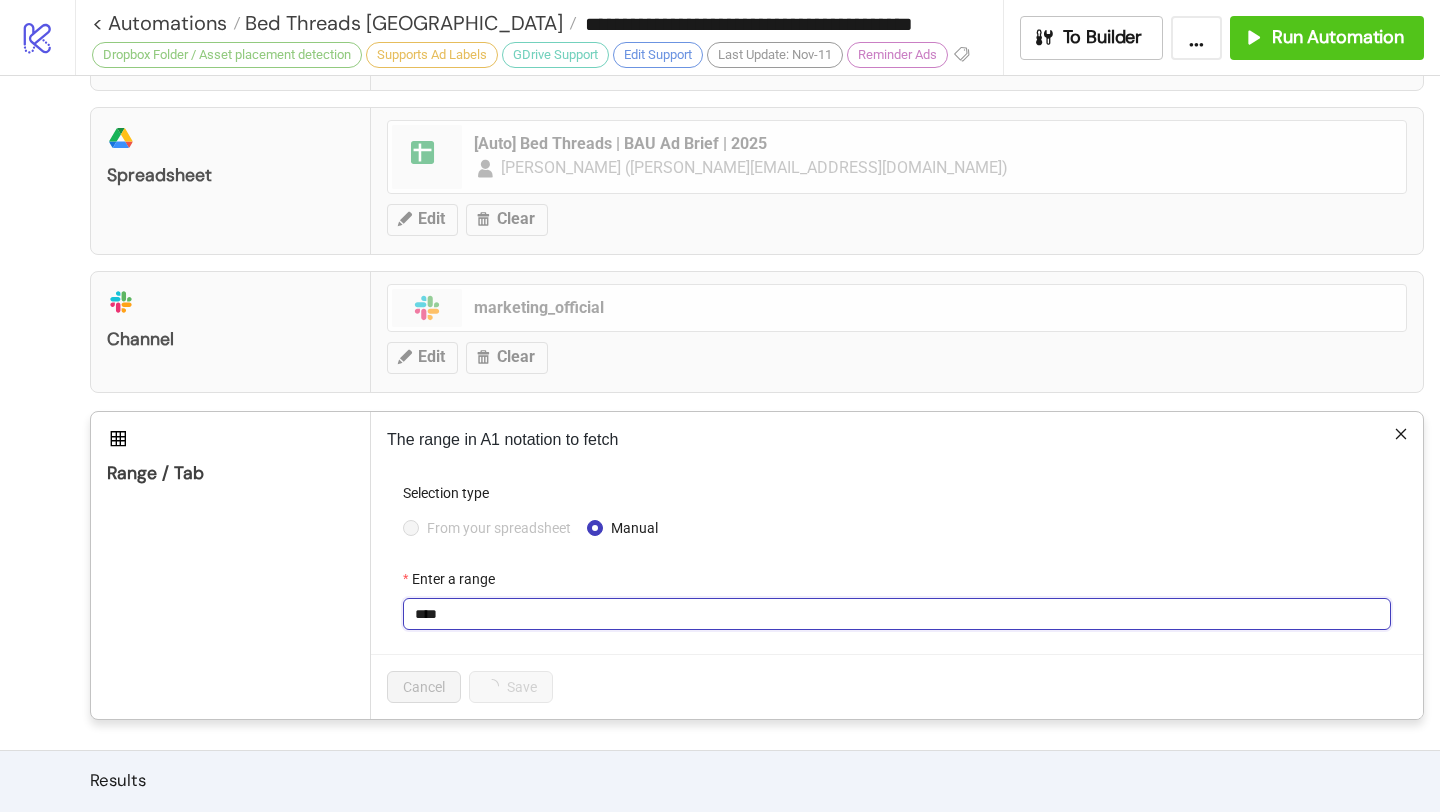 click on "****" at bounding box center [897, 614] 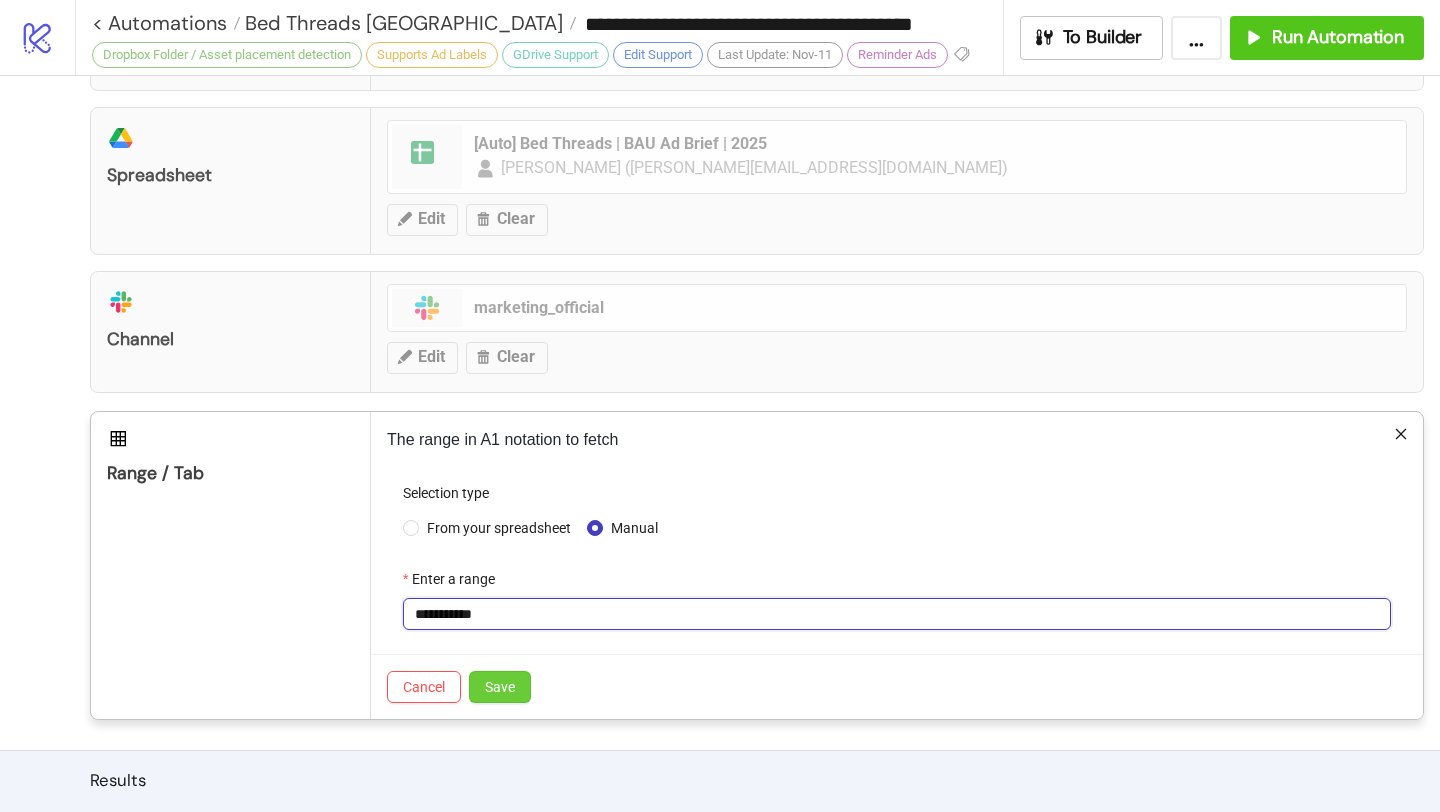 type on "**********" 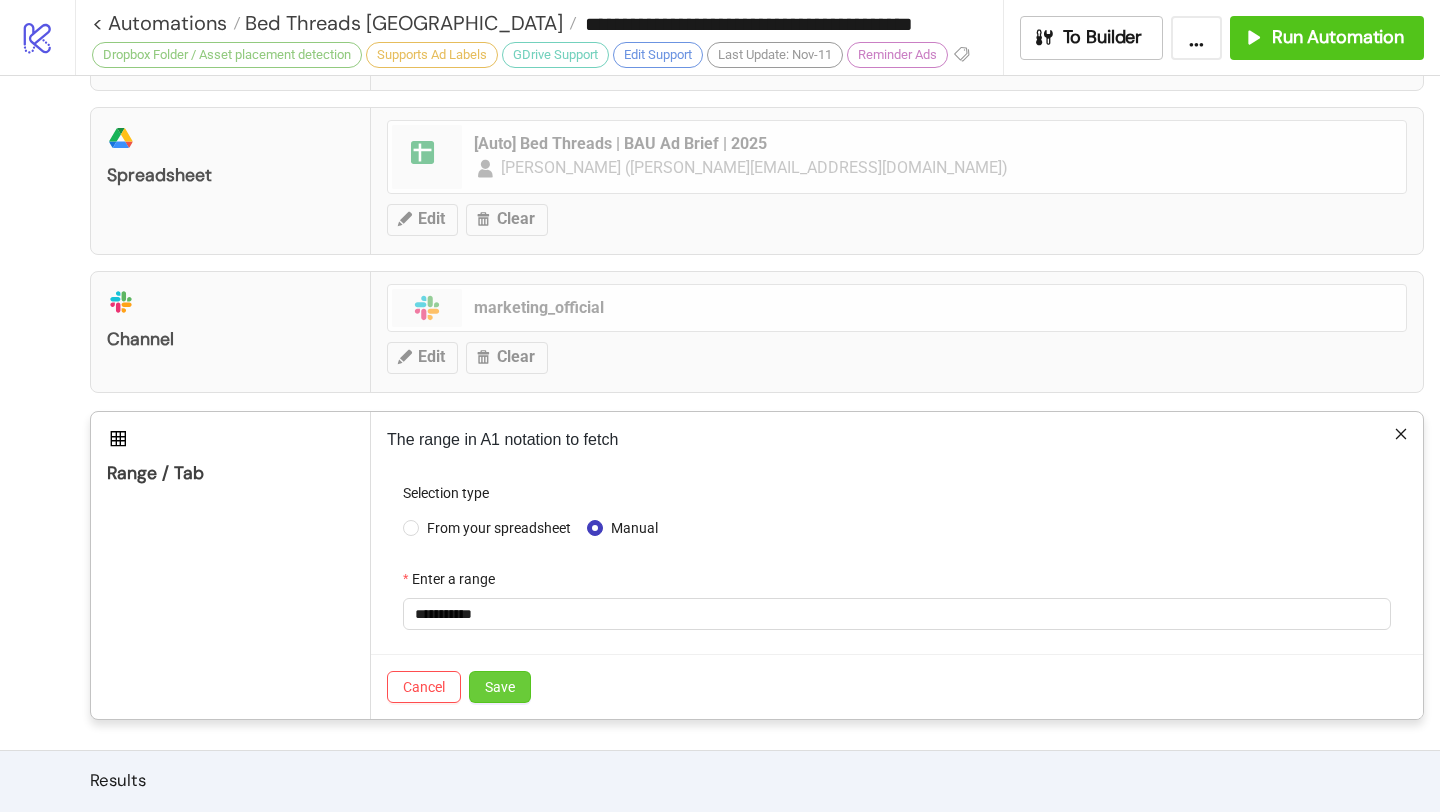click on "Save" at bounding box center [500, 687] 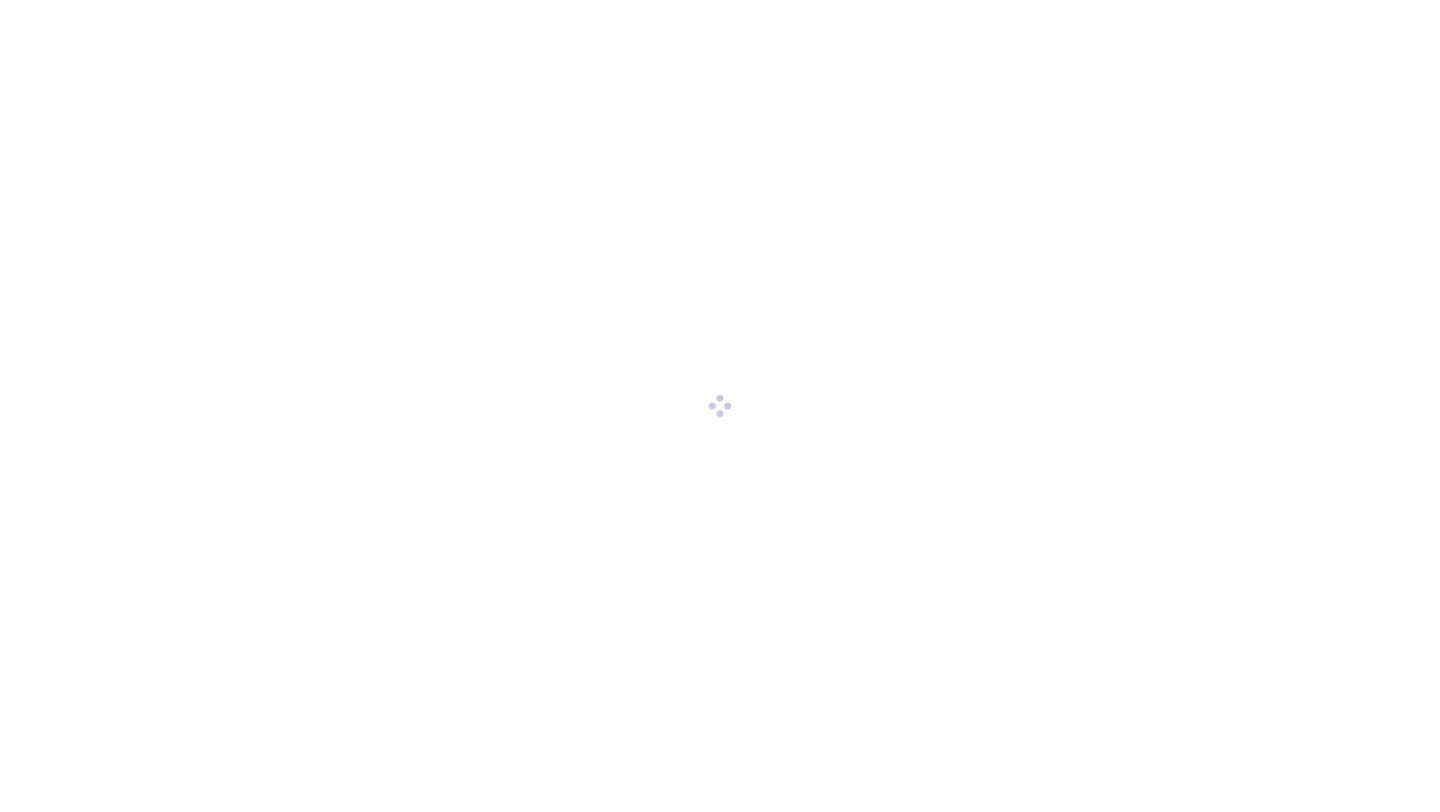 scroll, scrollTop: 0, scrollLeft: 0, axis: both 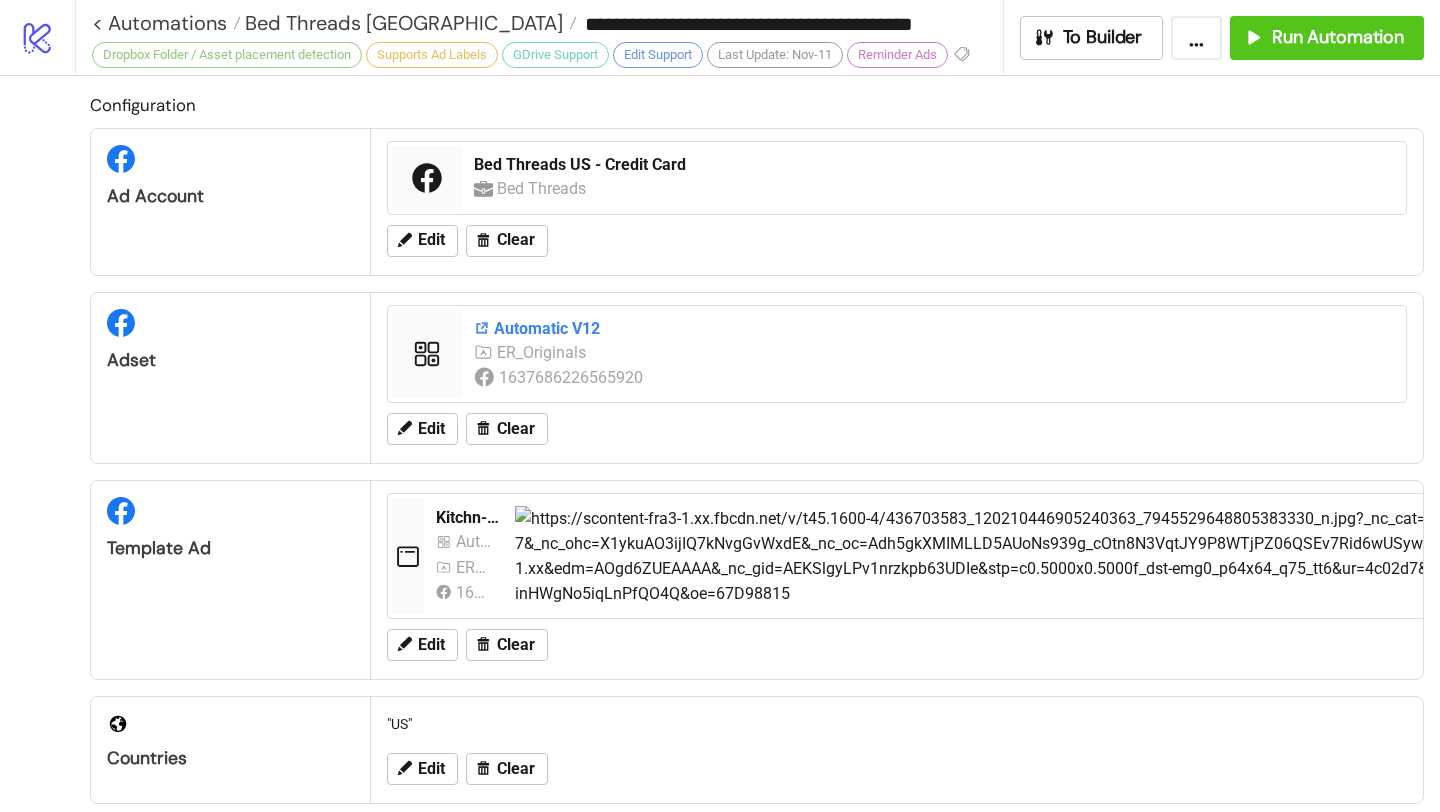 click on "Automatic V12" at bounding box center (934, 329) 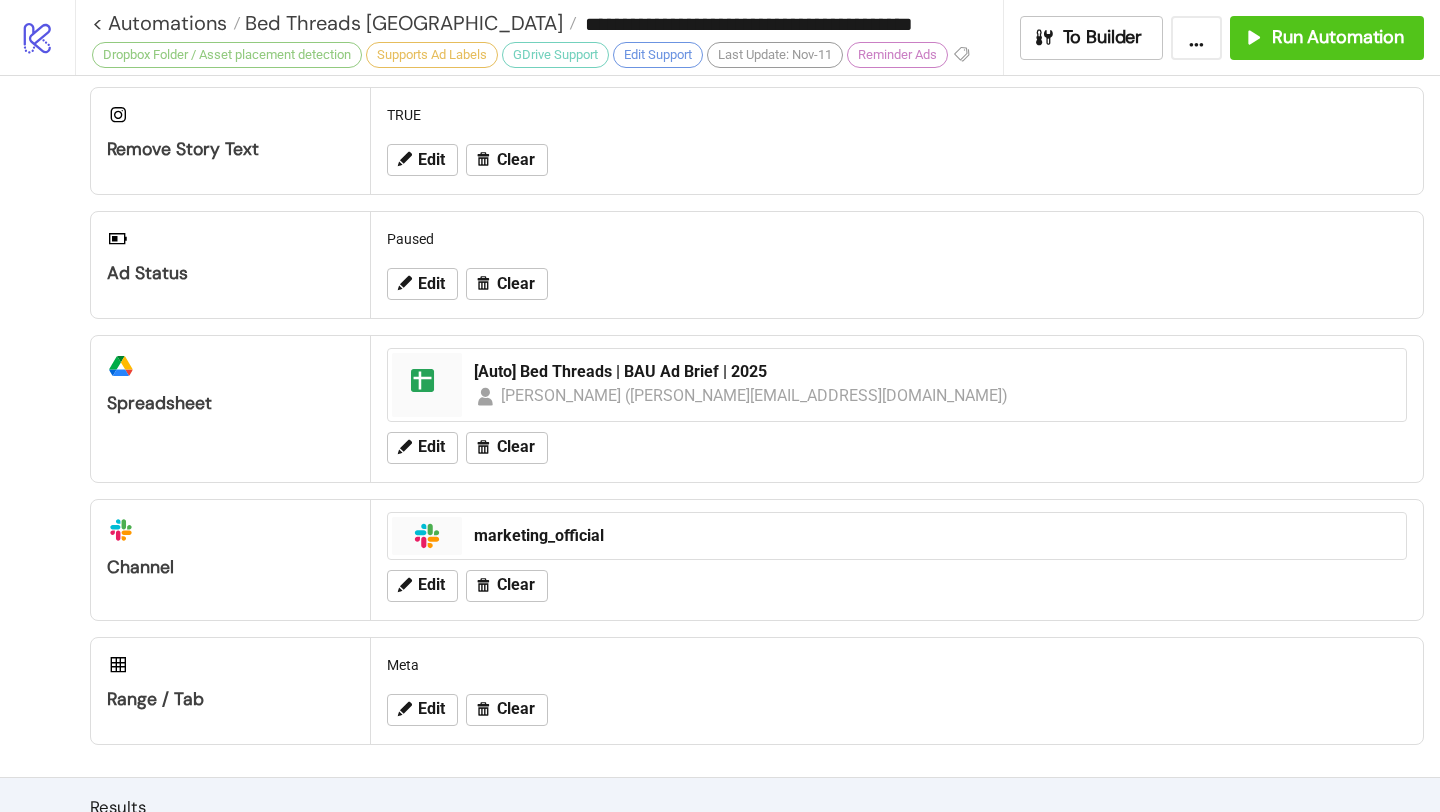 scroll, scrollTop: 922, scrollLeft: 0, axis: vertical 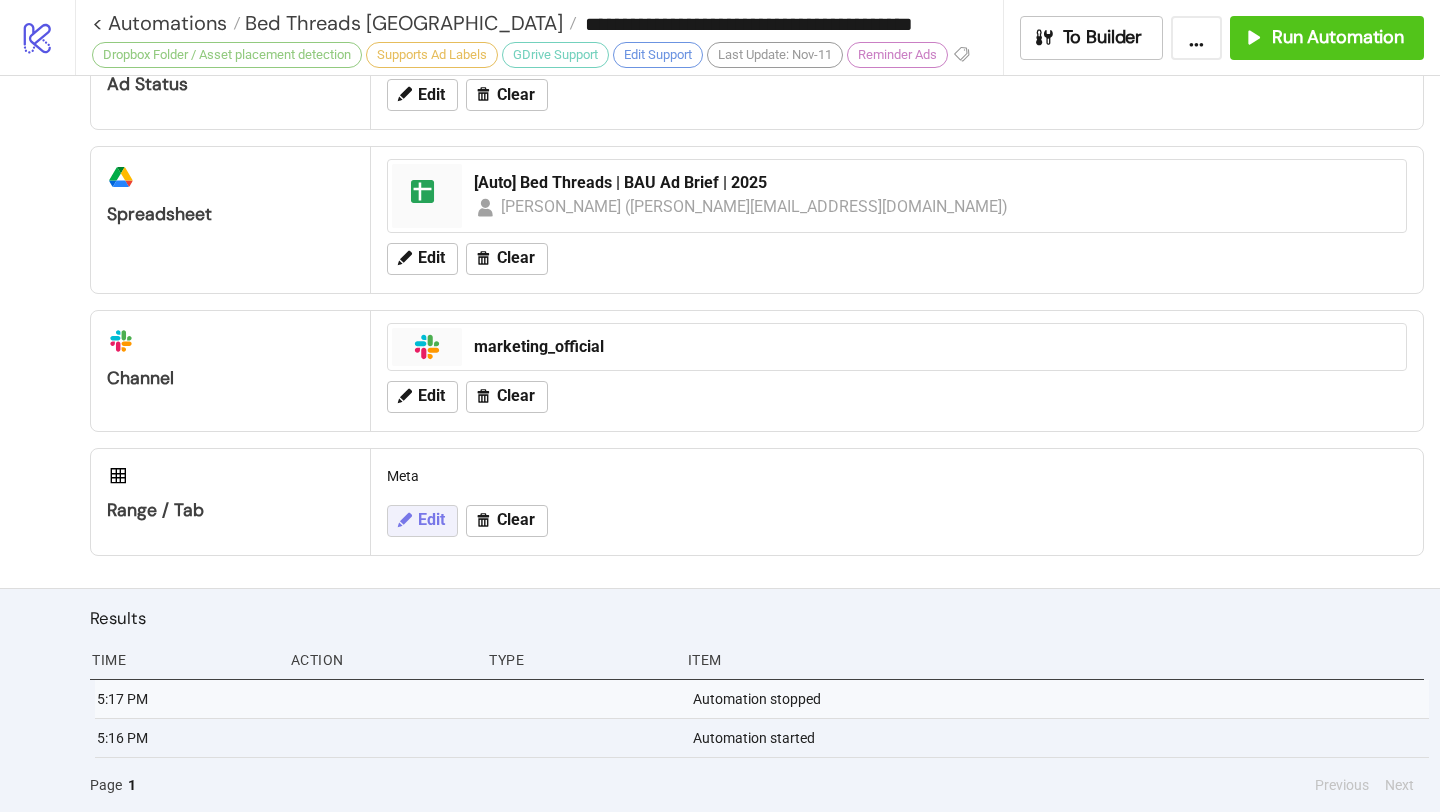 click 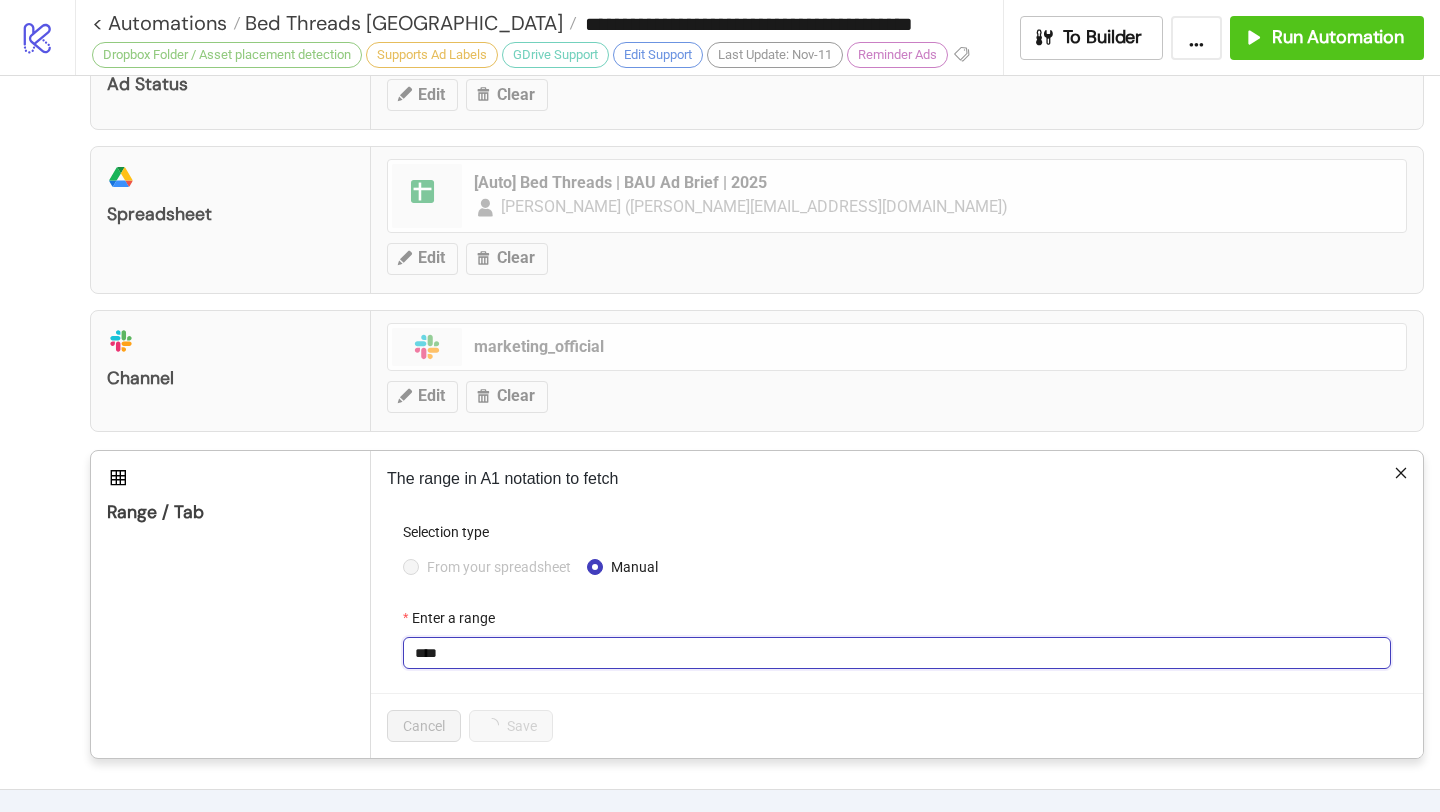click on "****" at bounding box center (897, 653) 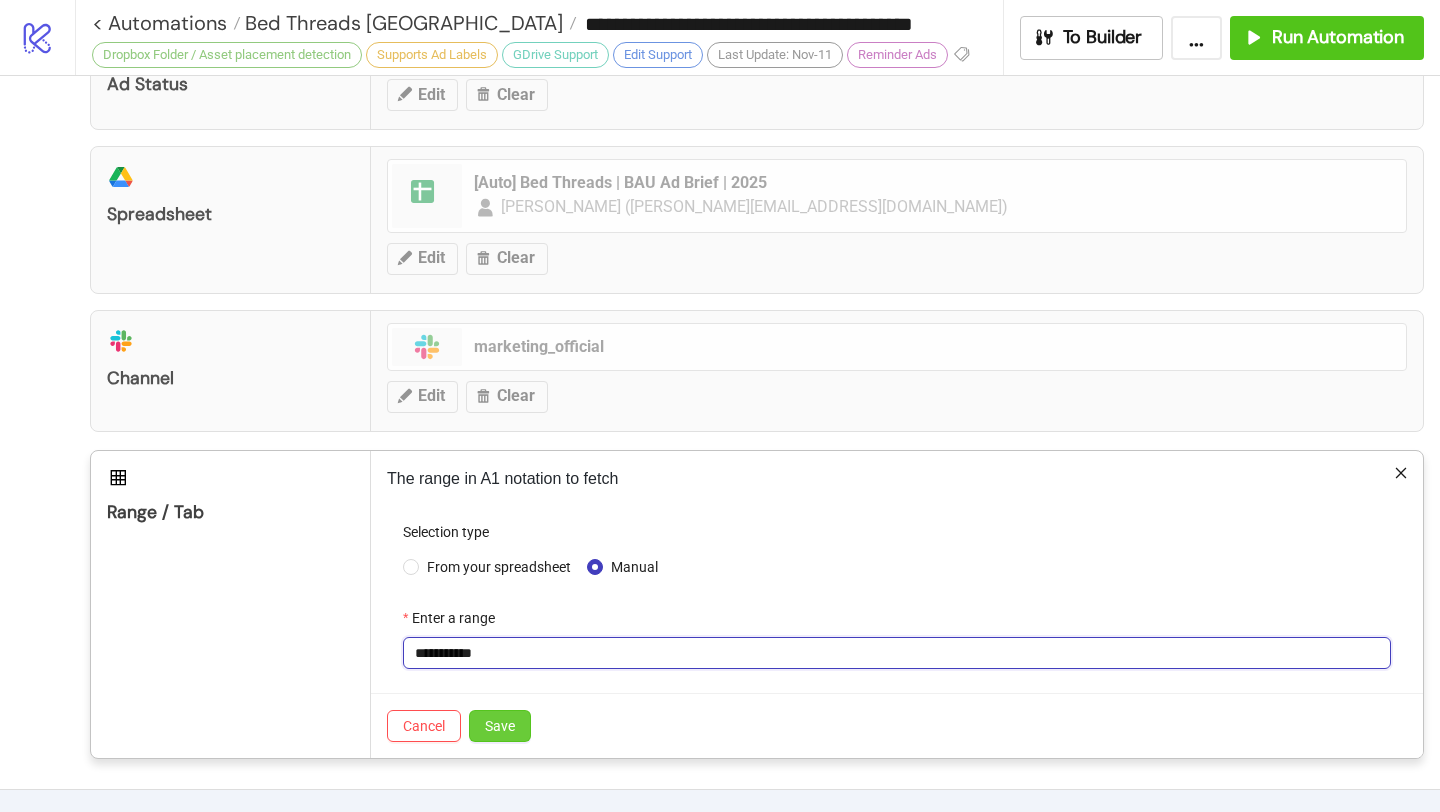 type on "**********" 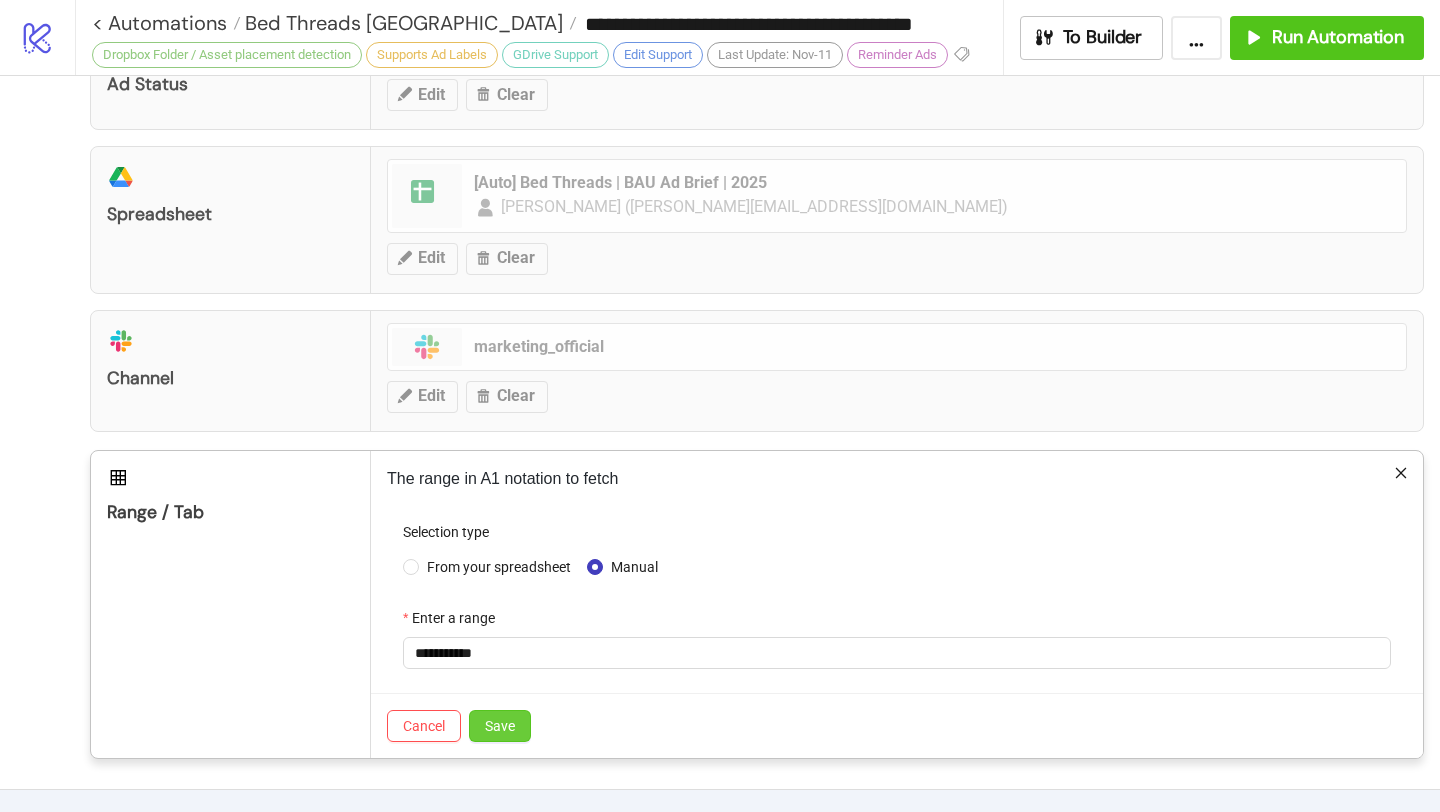 click on "Save" at bounding box center [500, 726] 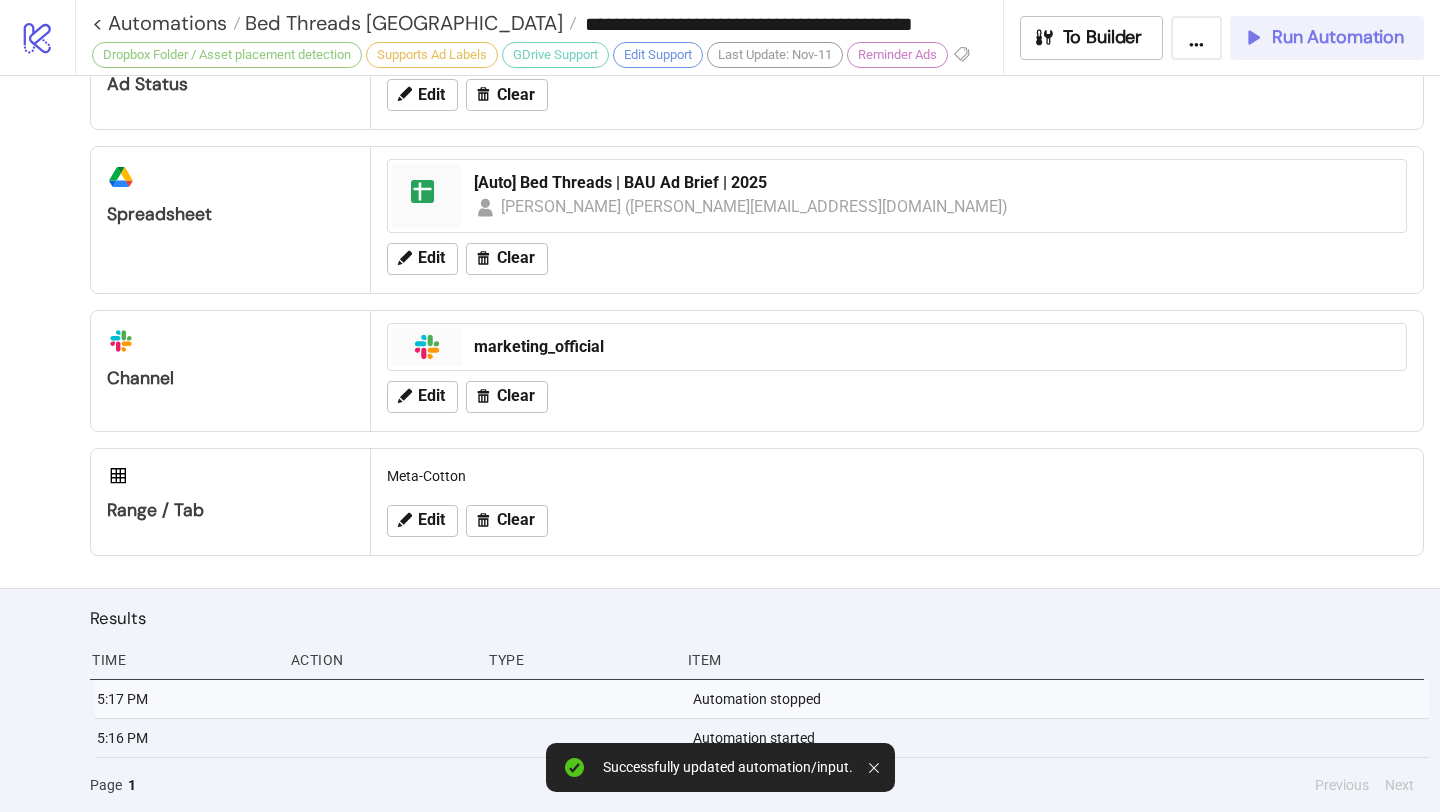 click on "Run Automation" at bounding box center (1338, 37) 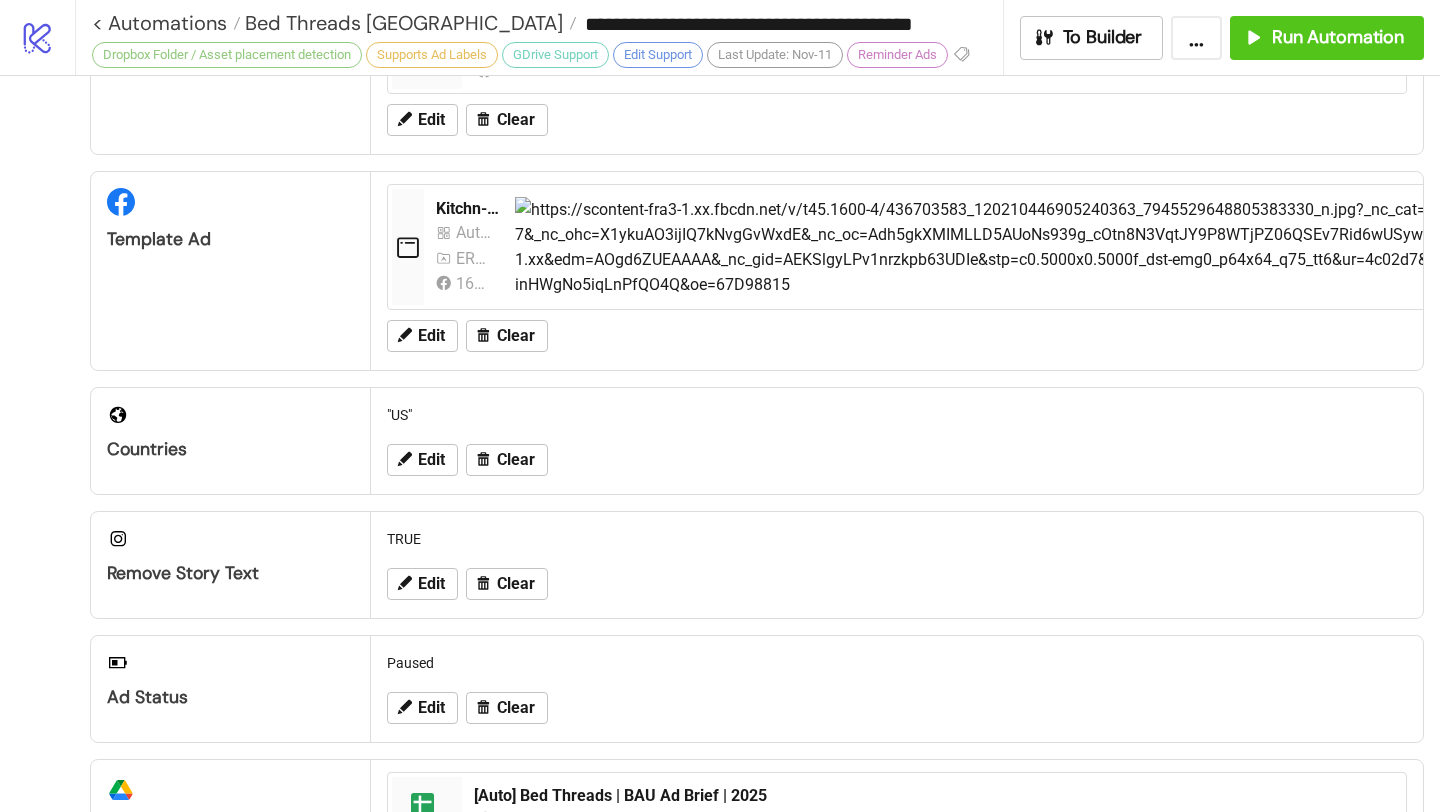 scroll, scrollTop: 0, scrollLeft: 0, axis: both 